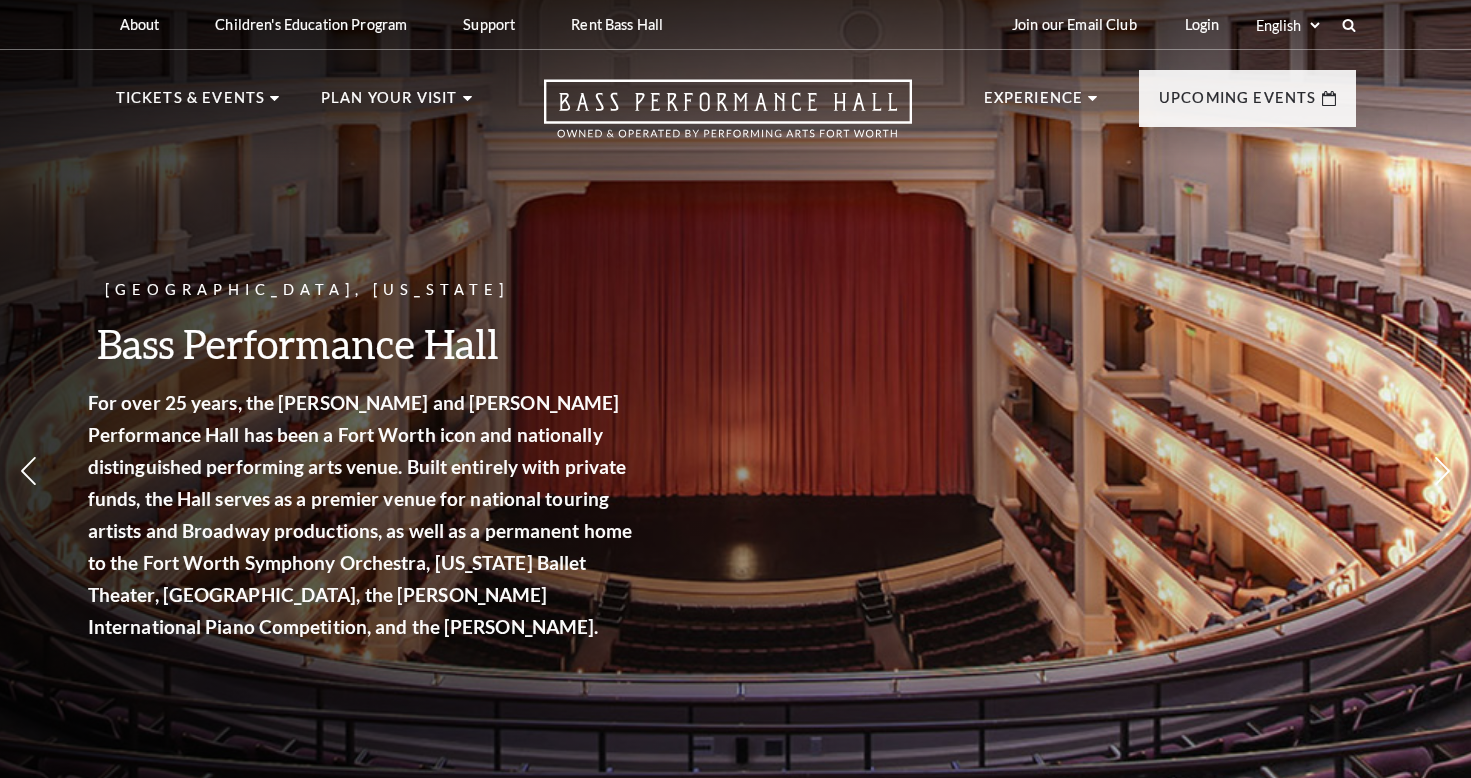 scroll, scrollTop: 0, scrollLeft: 0, axis: both 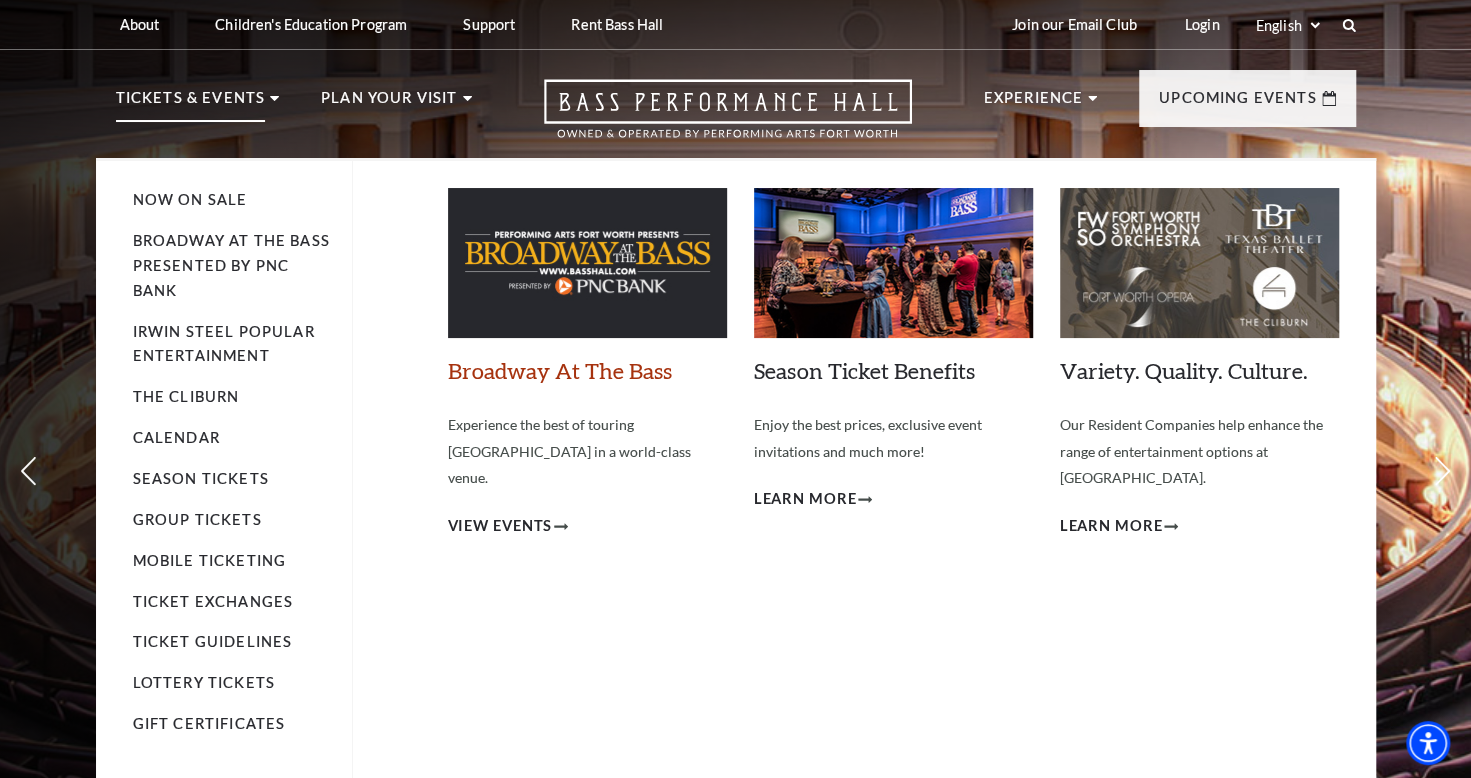 click on "Broadway At The Bass" at bounding box center (560, 370) 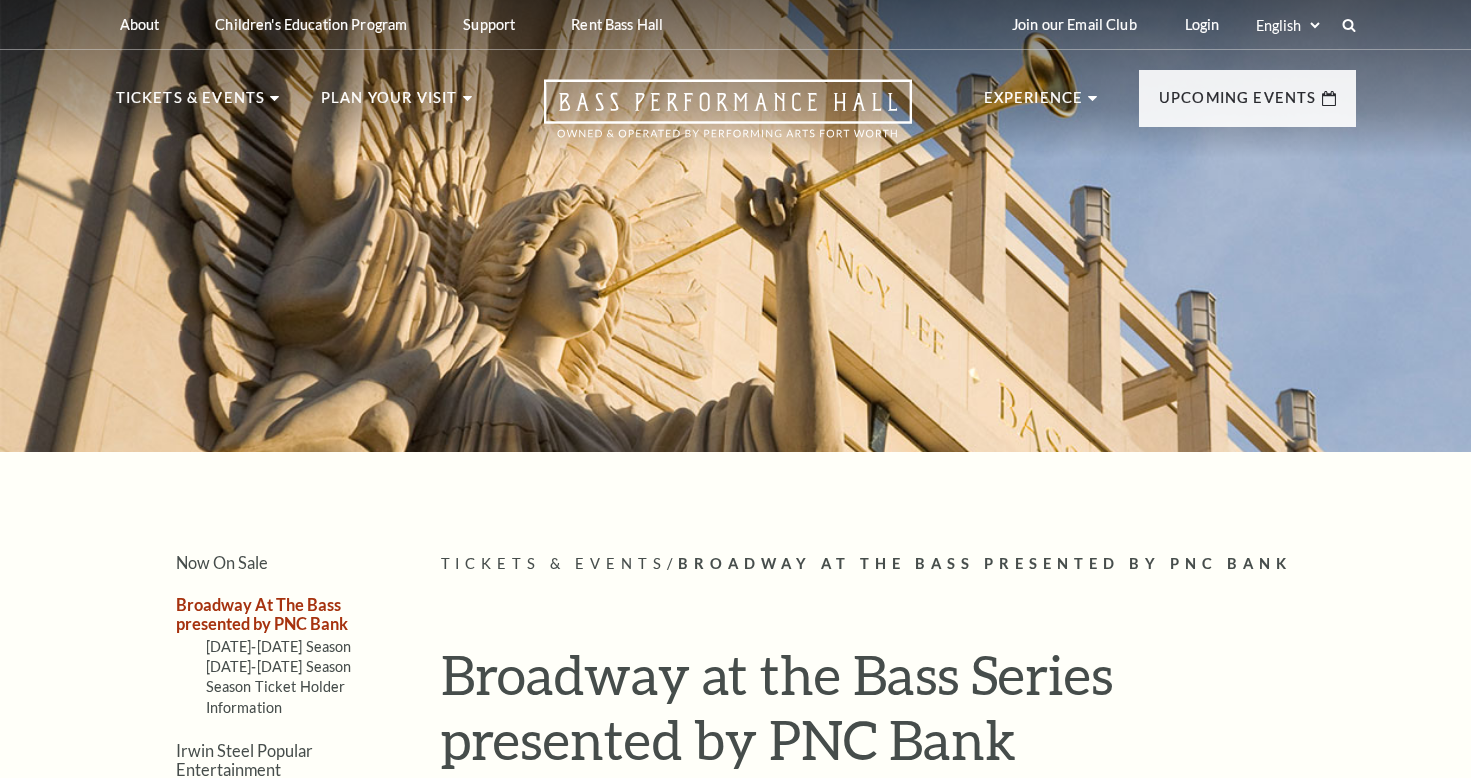 scroll, scrollTop: 0, scrollLeft: 0, axis: both 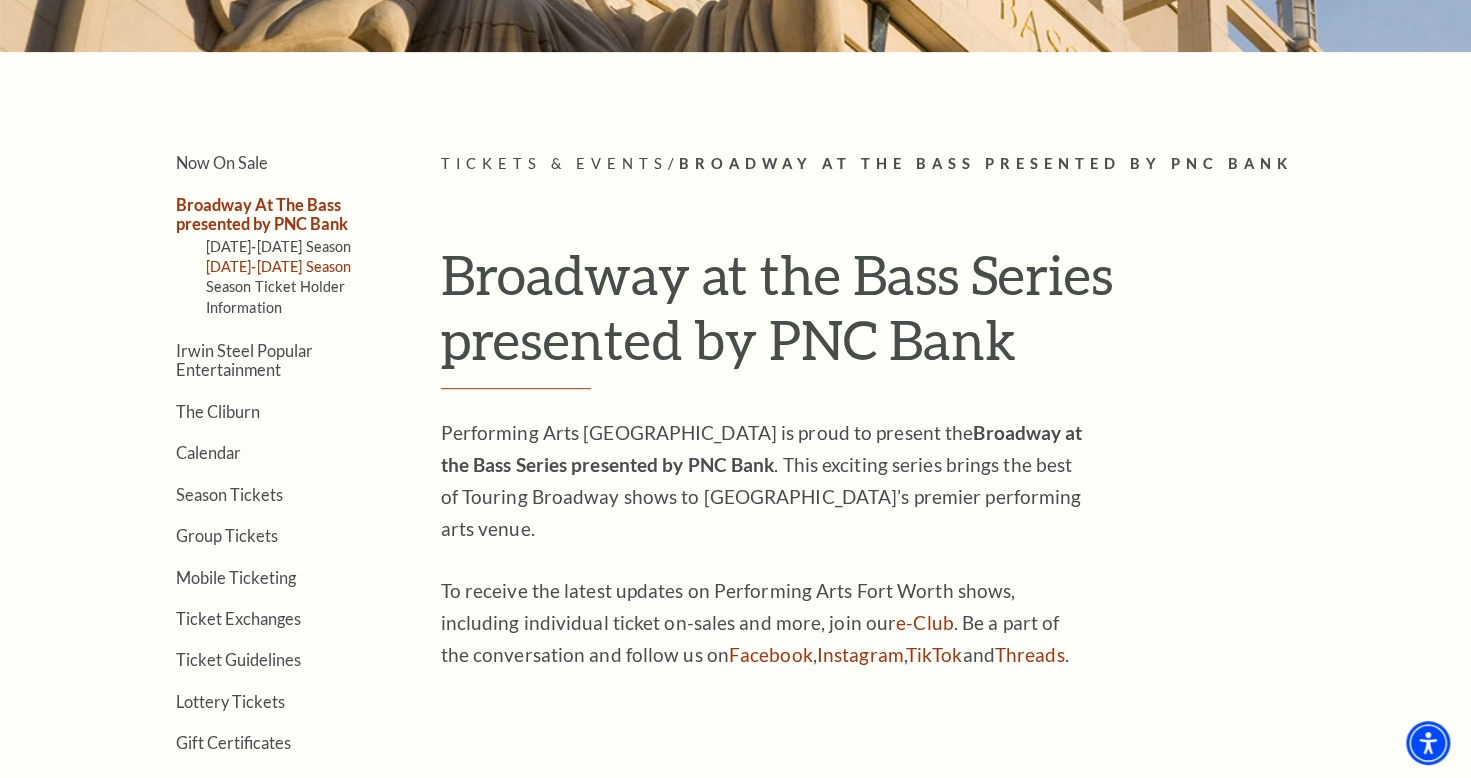 click on "2025-2026 Season" at bounding box center (279, 266) 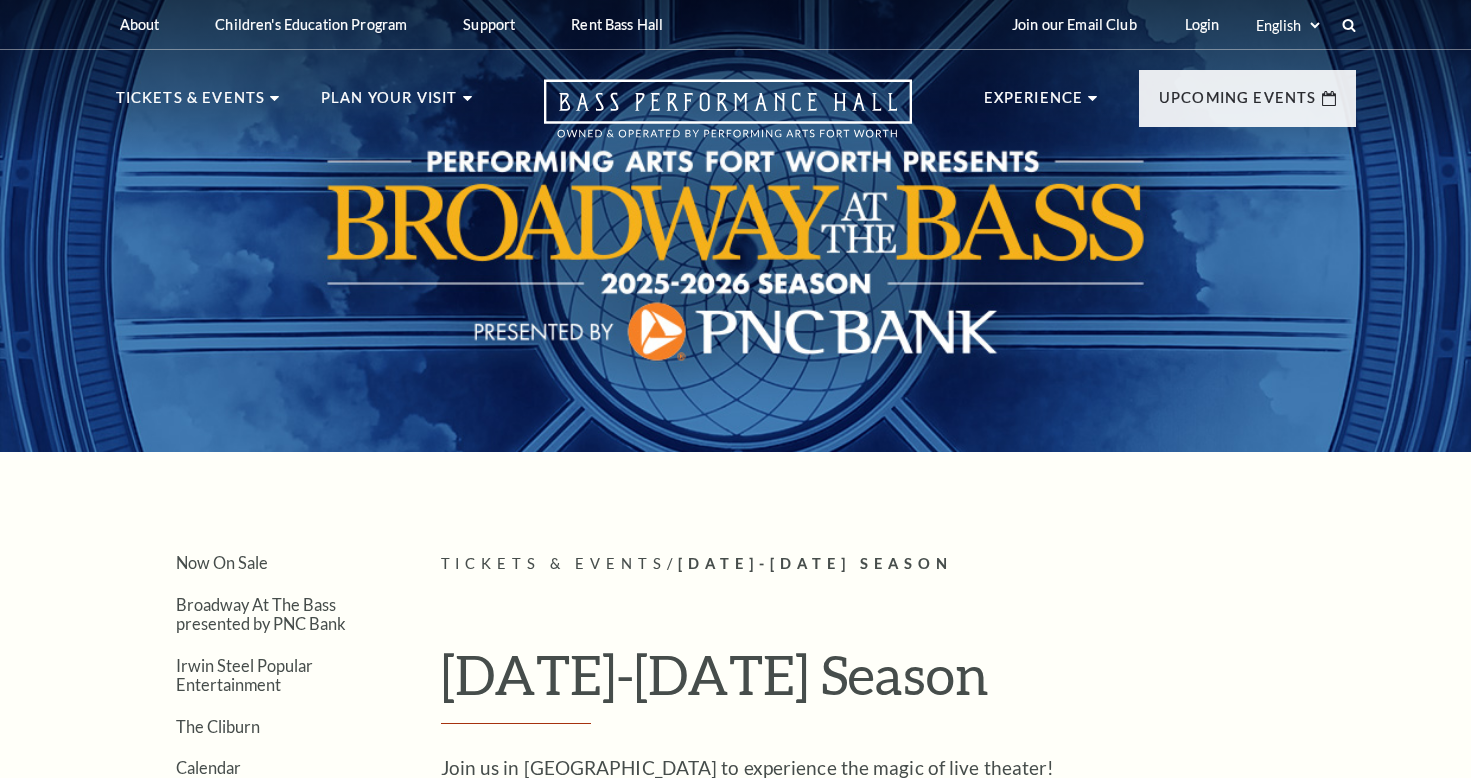 scroll, scrollTop: 0, scrollLeft: 0, axis: both 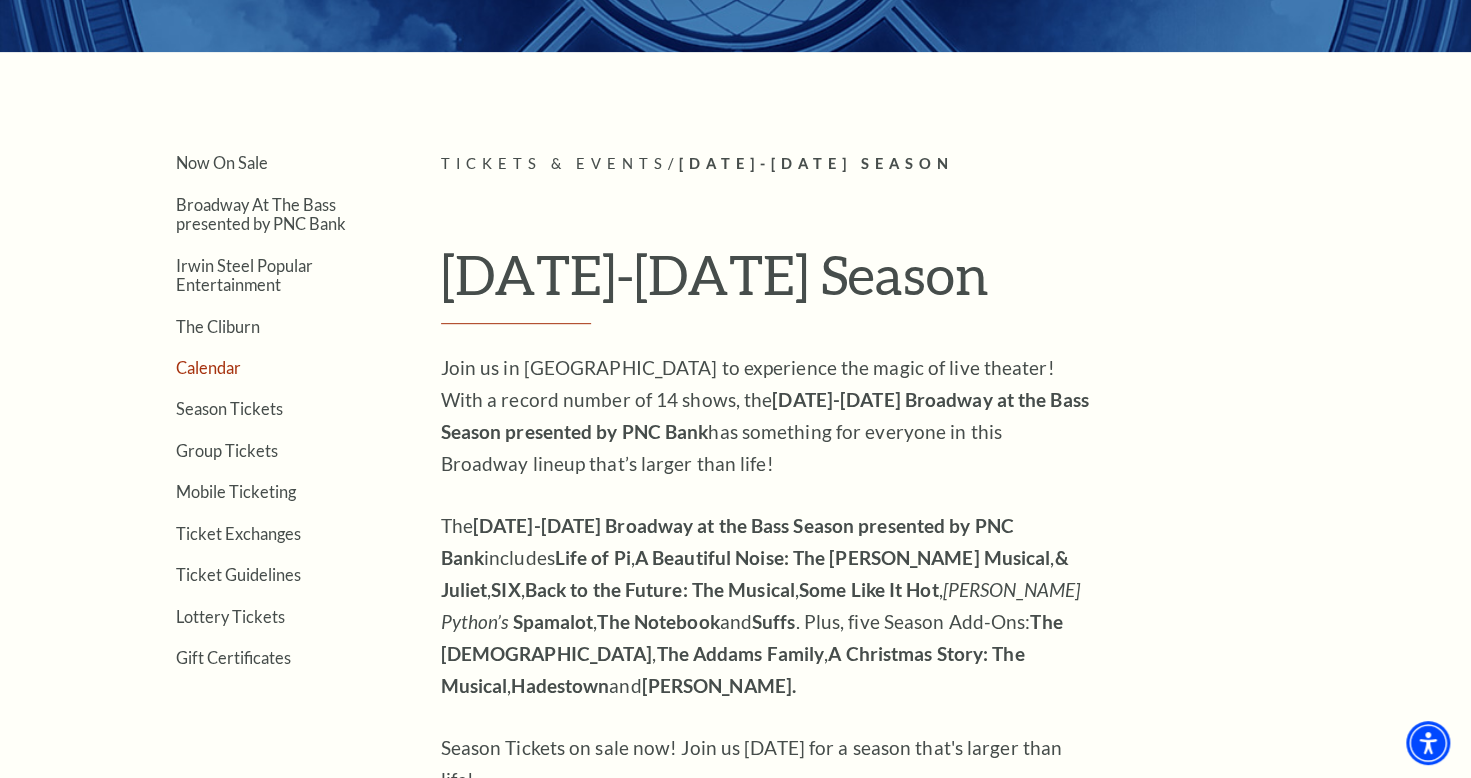 click on "Calendar" at bounding box center (208, 367) 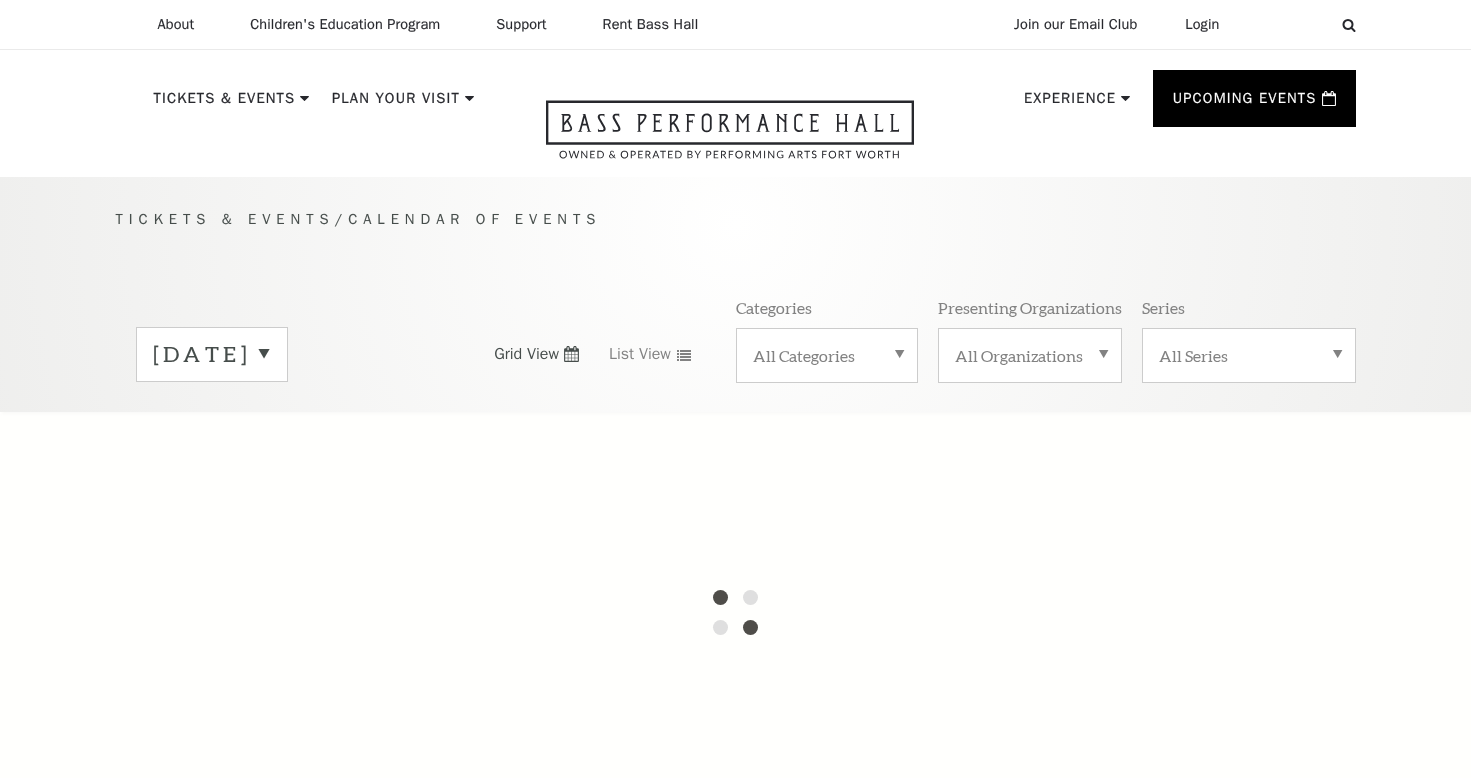 scroll, scrollTop: 0, scrollLeft: 0, axis: both 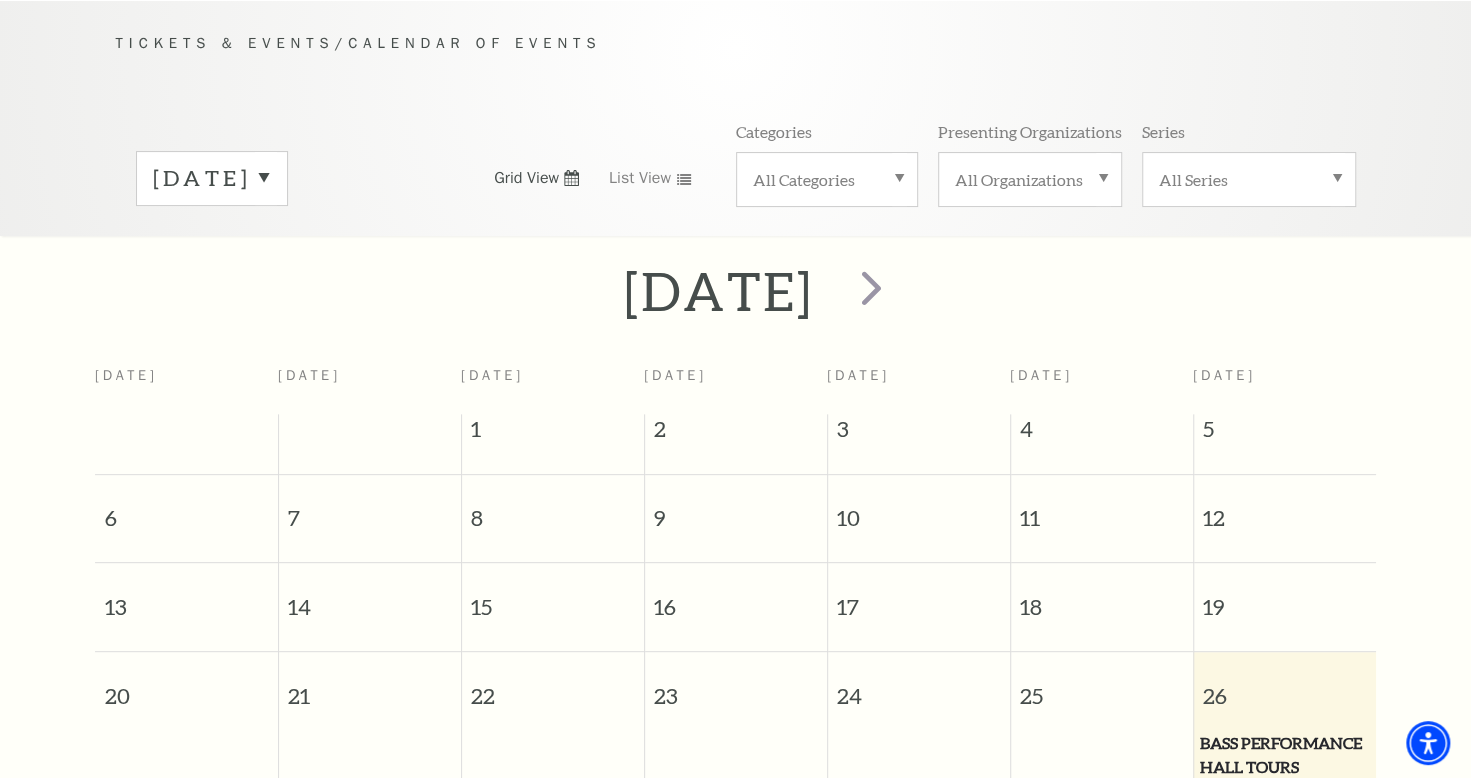 click on "July 2025" at bounding box center (212, 178) 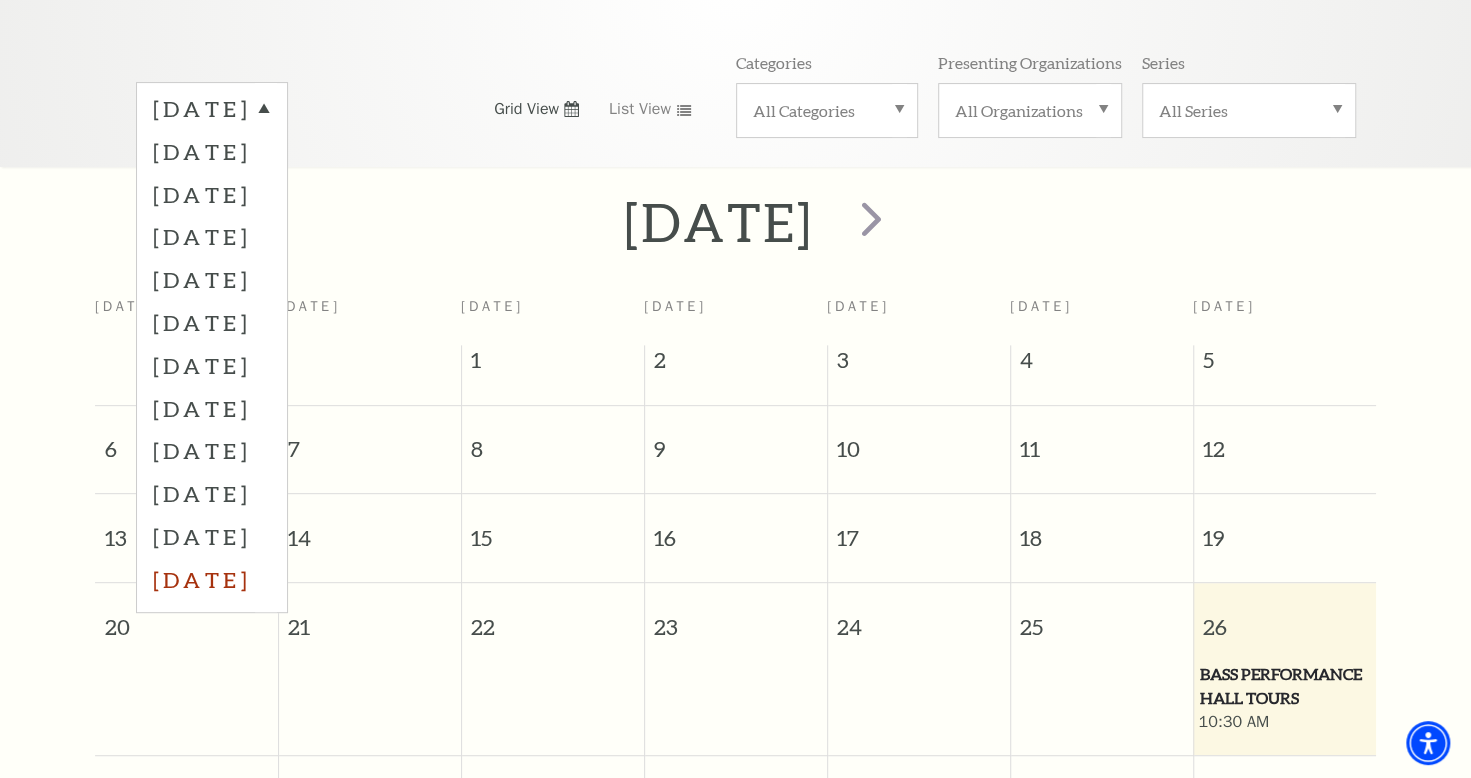 scroll, scrollTop: 276, scrollLeft: 0, axis: vertical 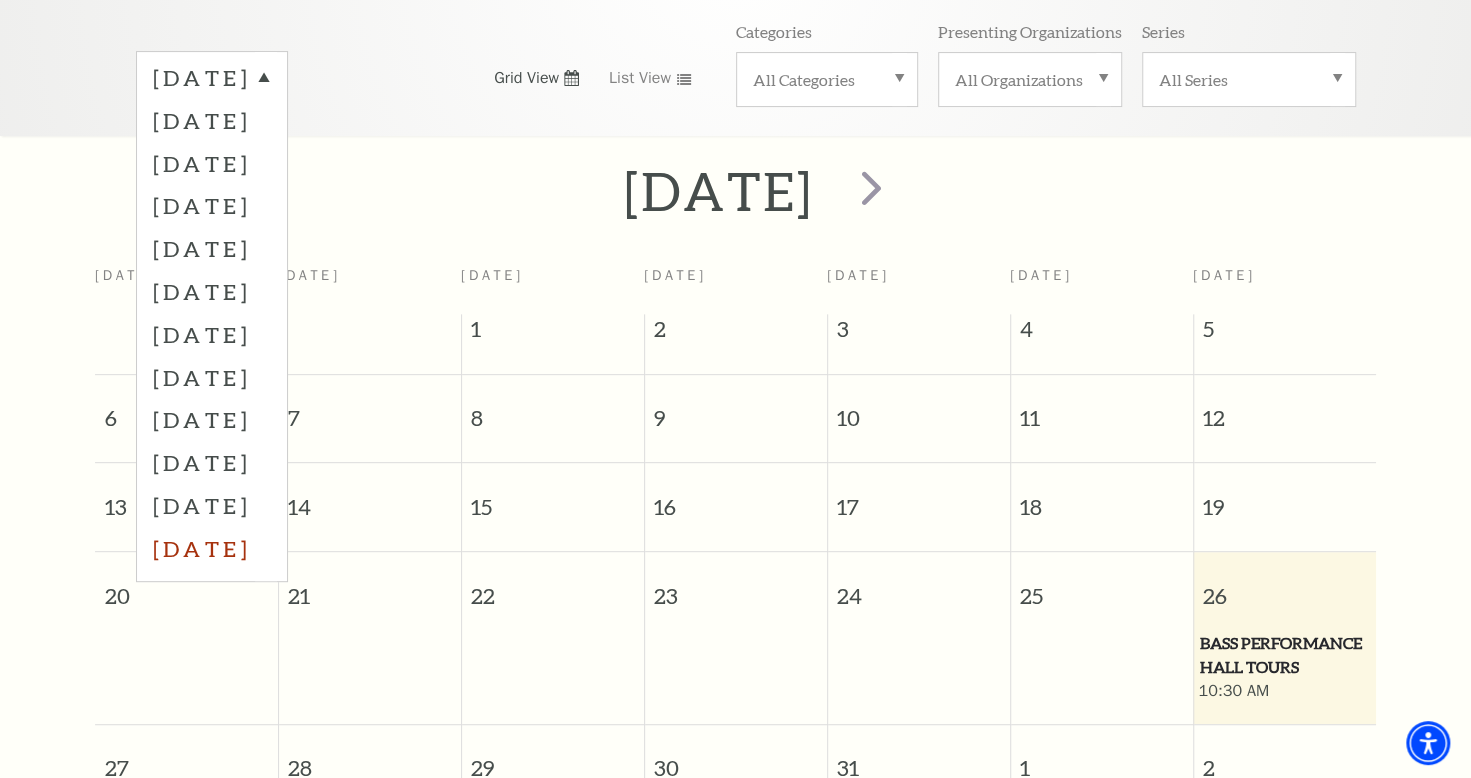 click on "June 2026" at bounding box center (212, 548) 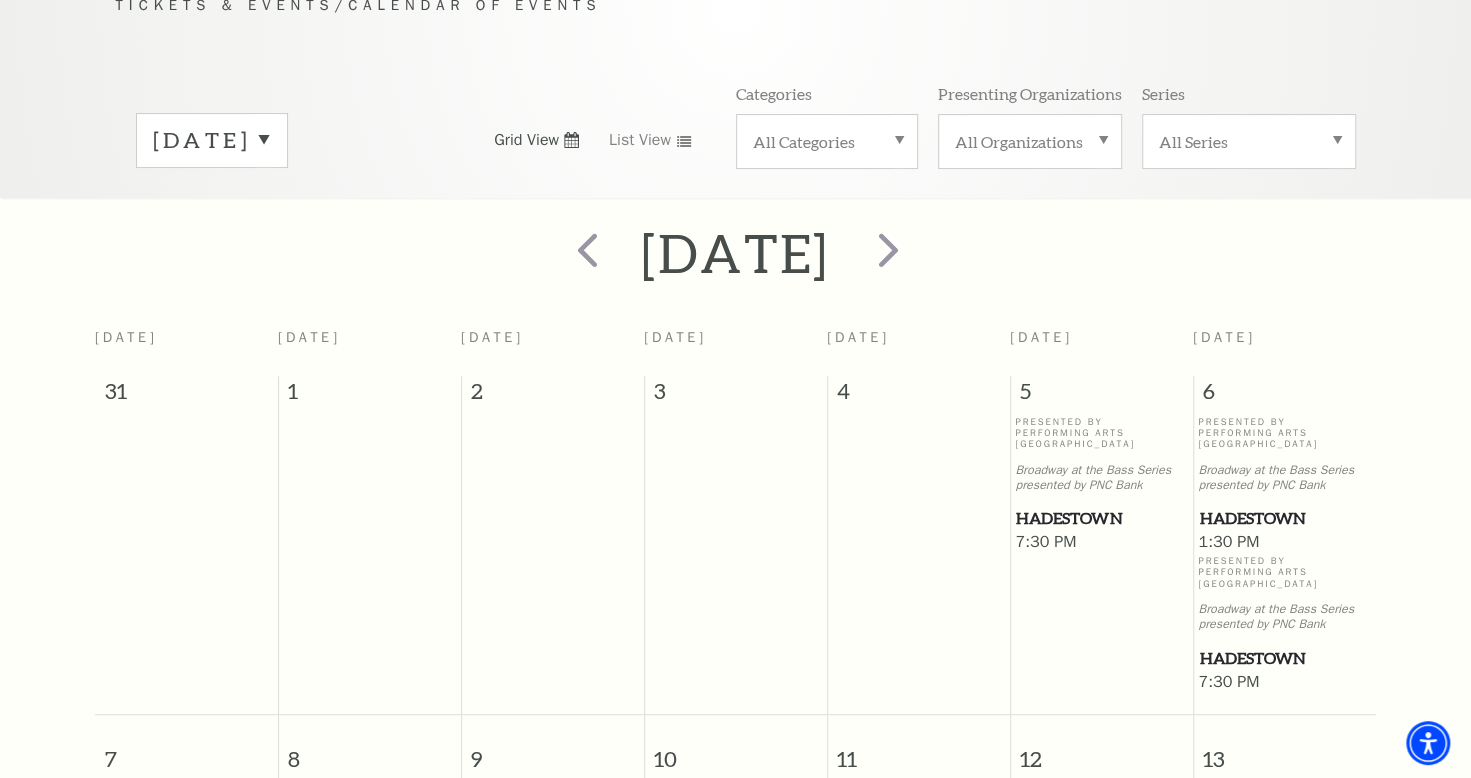 scroll, scrollTop: 176, scrollLeft: 0, axis: vertical 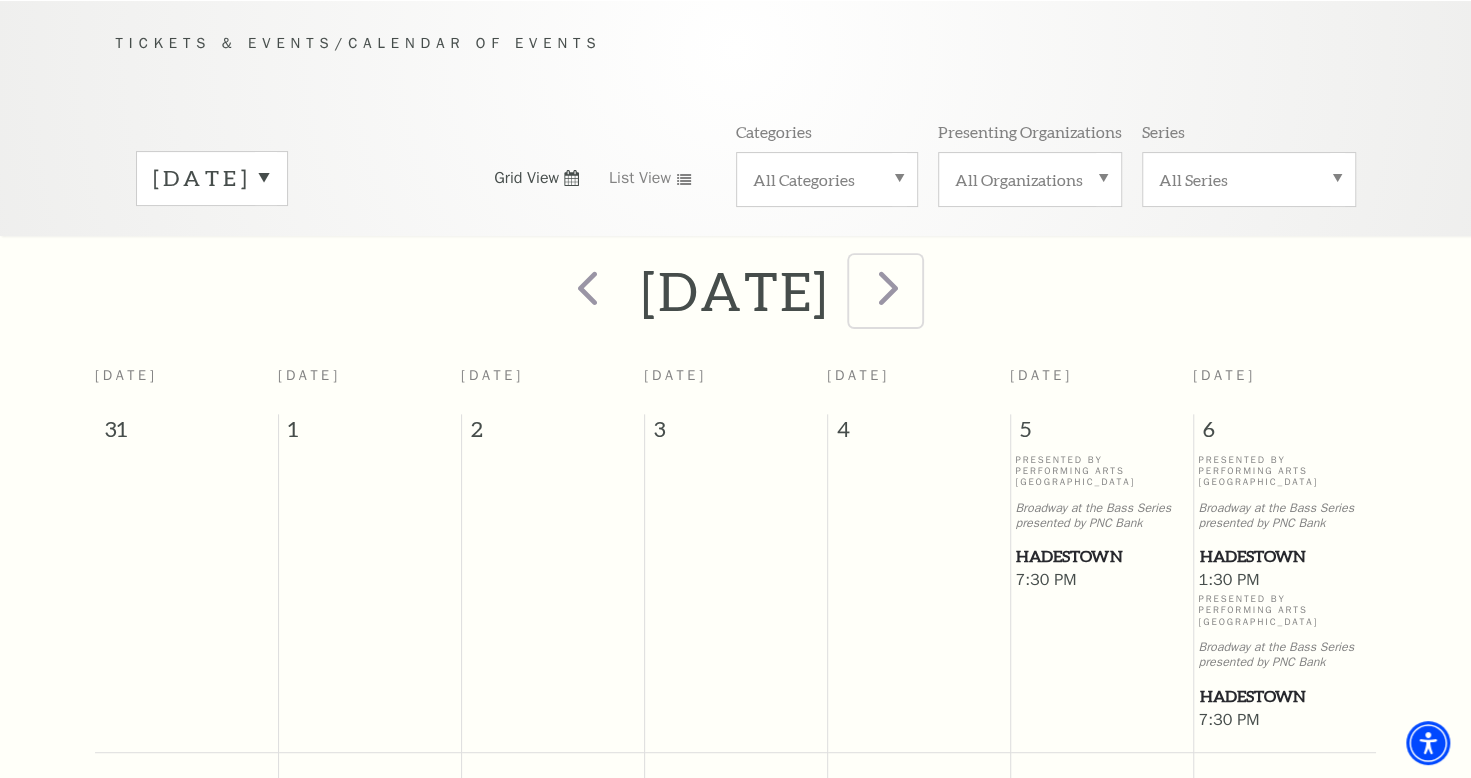 click at bounding box center (888, 287) 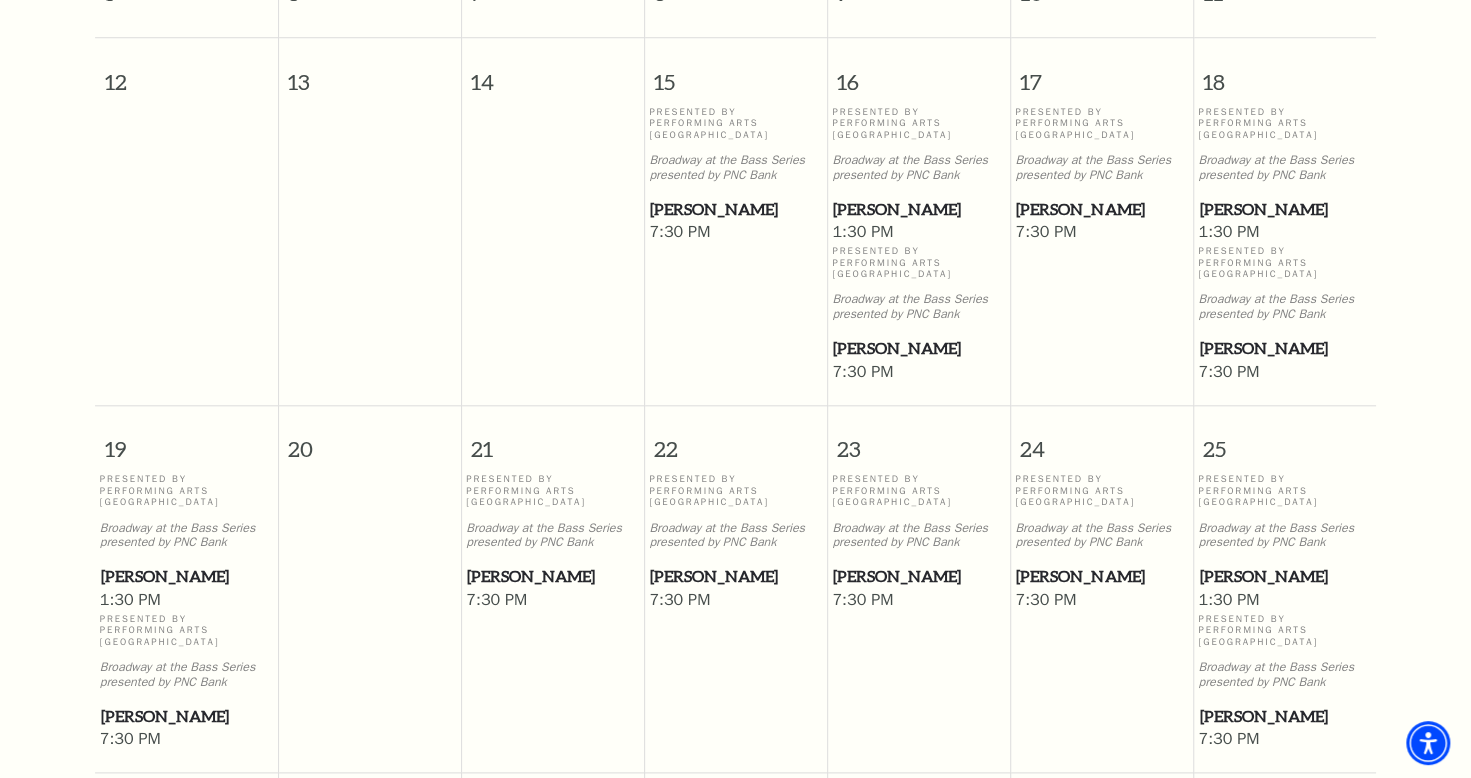 scroll, scrollTop: 976, scrollLeft: 0, axis: vertical 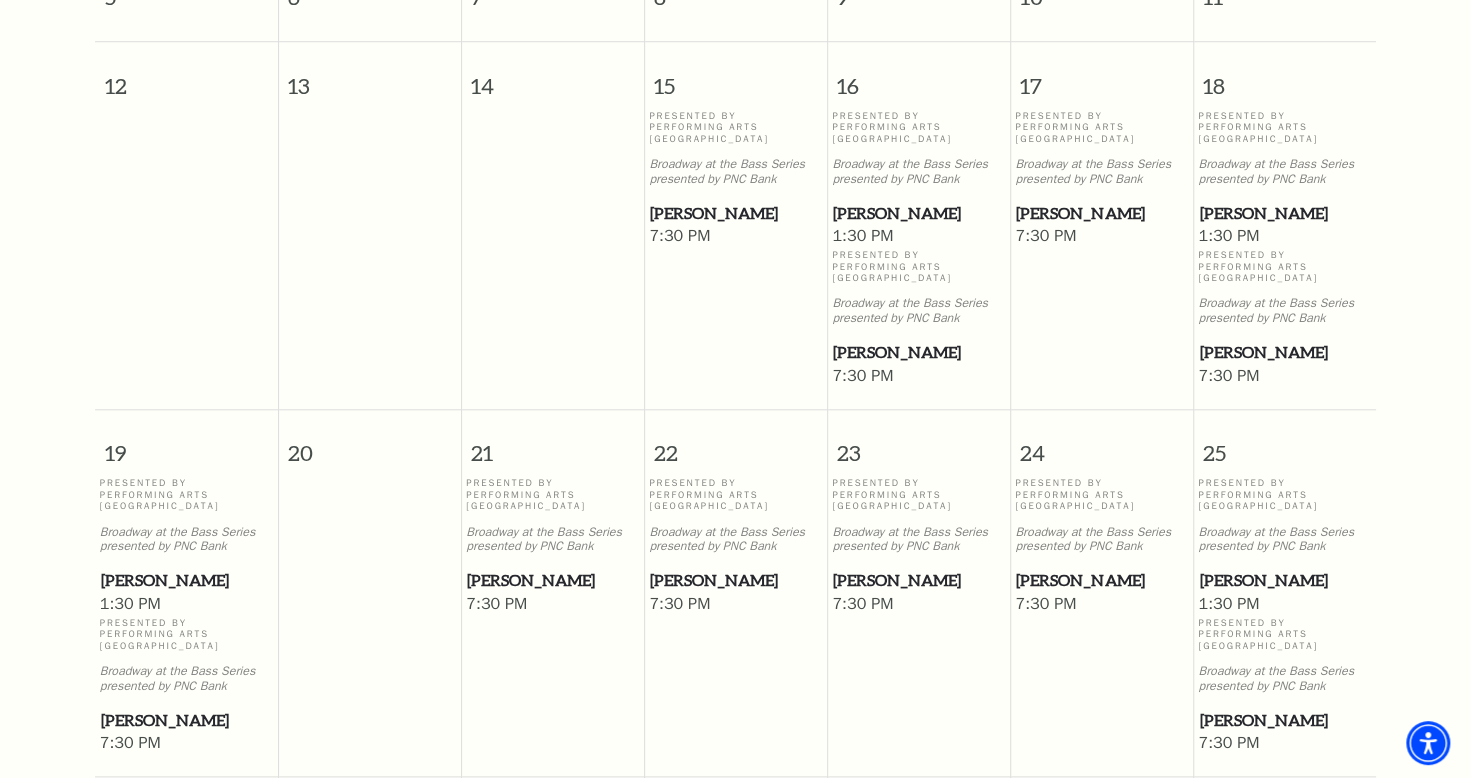 click on "Presented By Performing Arts Fort Worth" at bounding box center [735, 495] 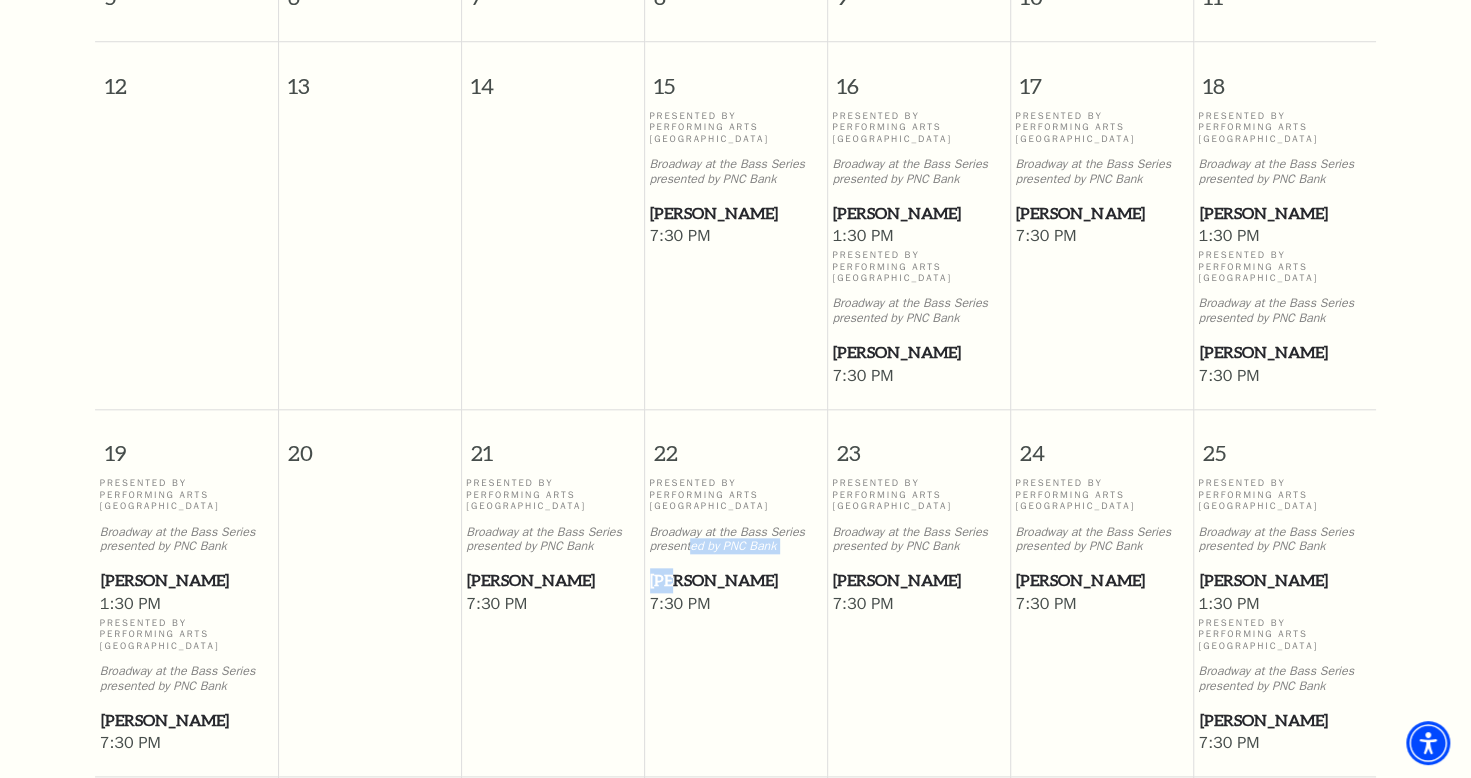 click on "Presented By Performing Arts Fort Worth
Broadway at the Bass Series presented by PNC Bank
Hamilton" at bounding box center [735, 535] 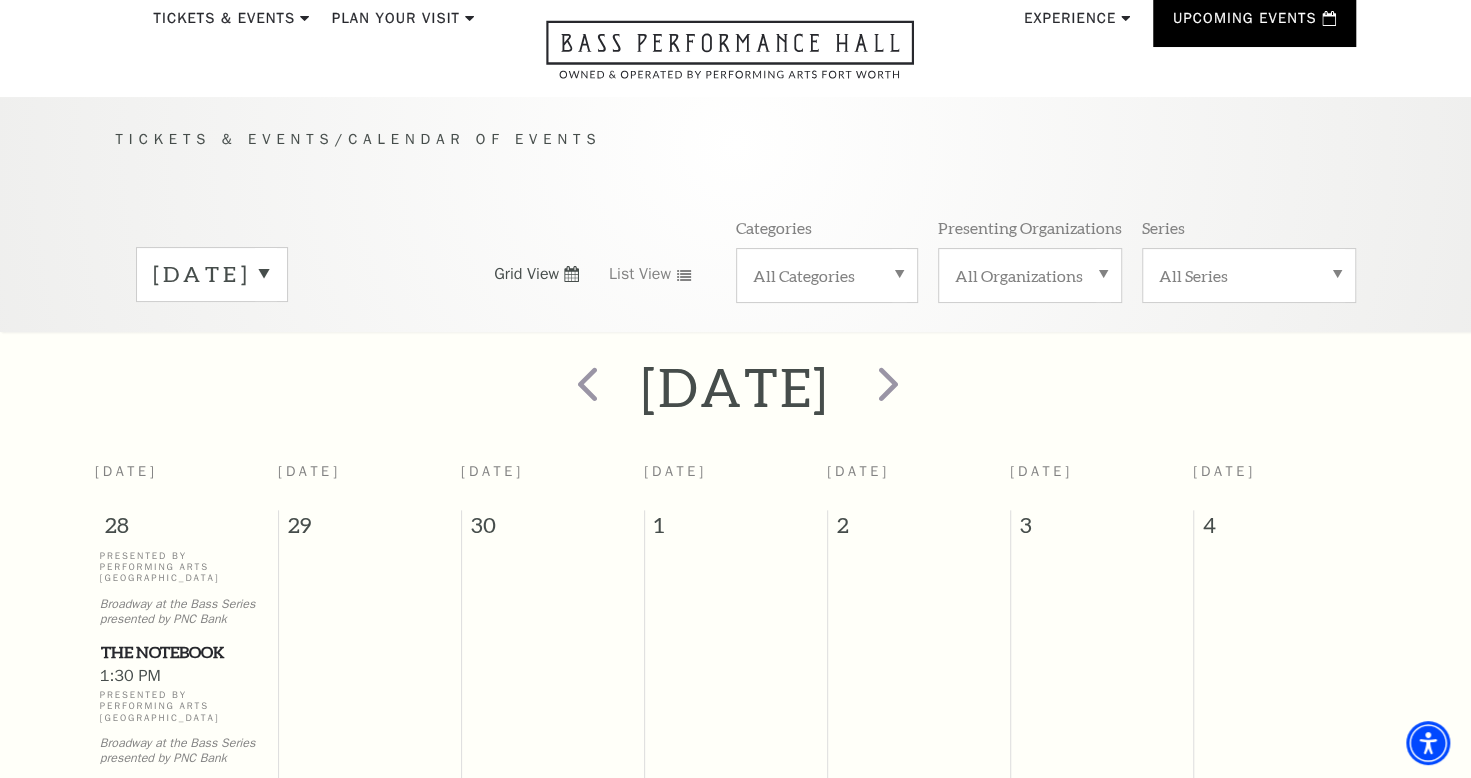 scroll, scrollTop: 0, scrollLeft: 0, axis: both 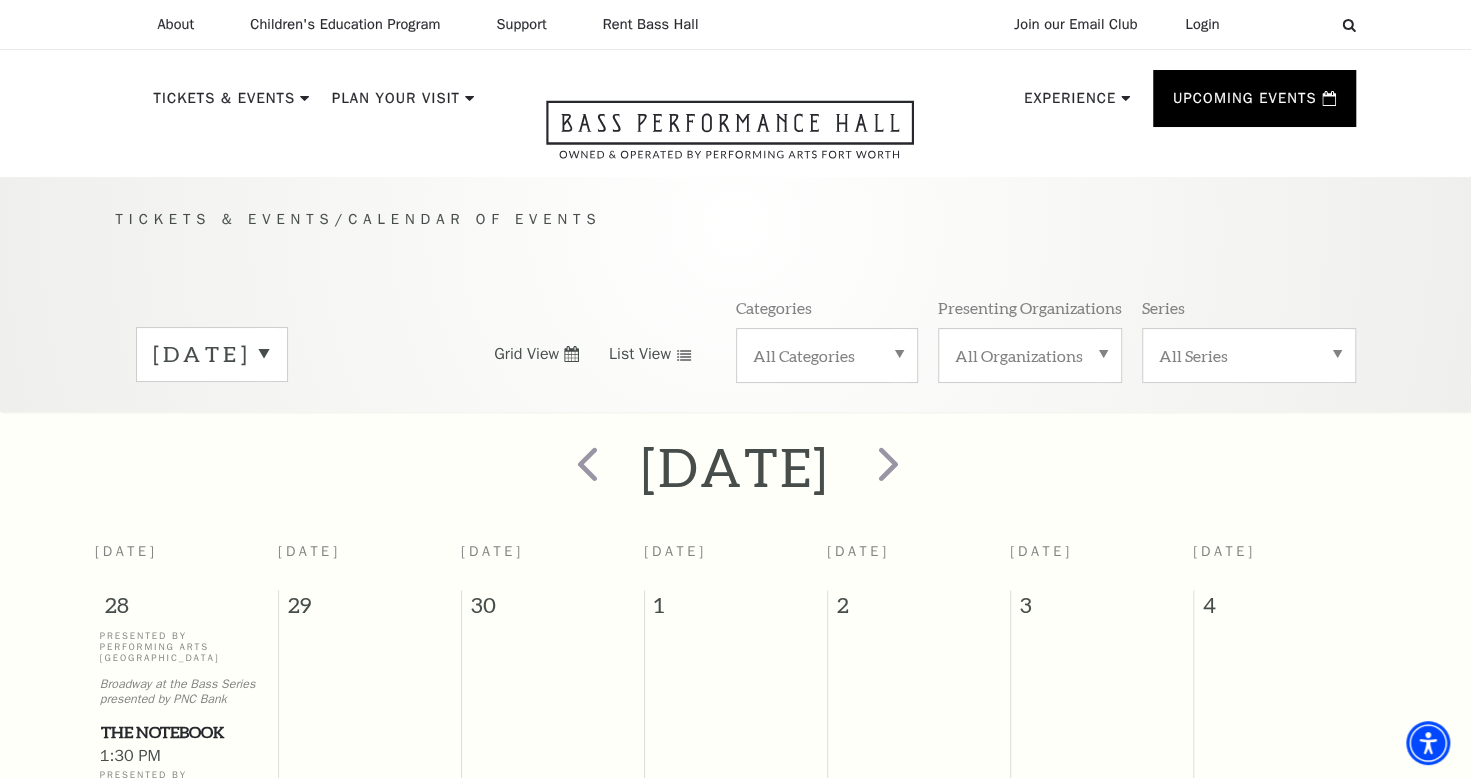 click on "List View" at bounding box center [640, 354] 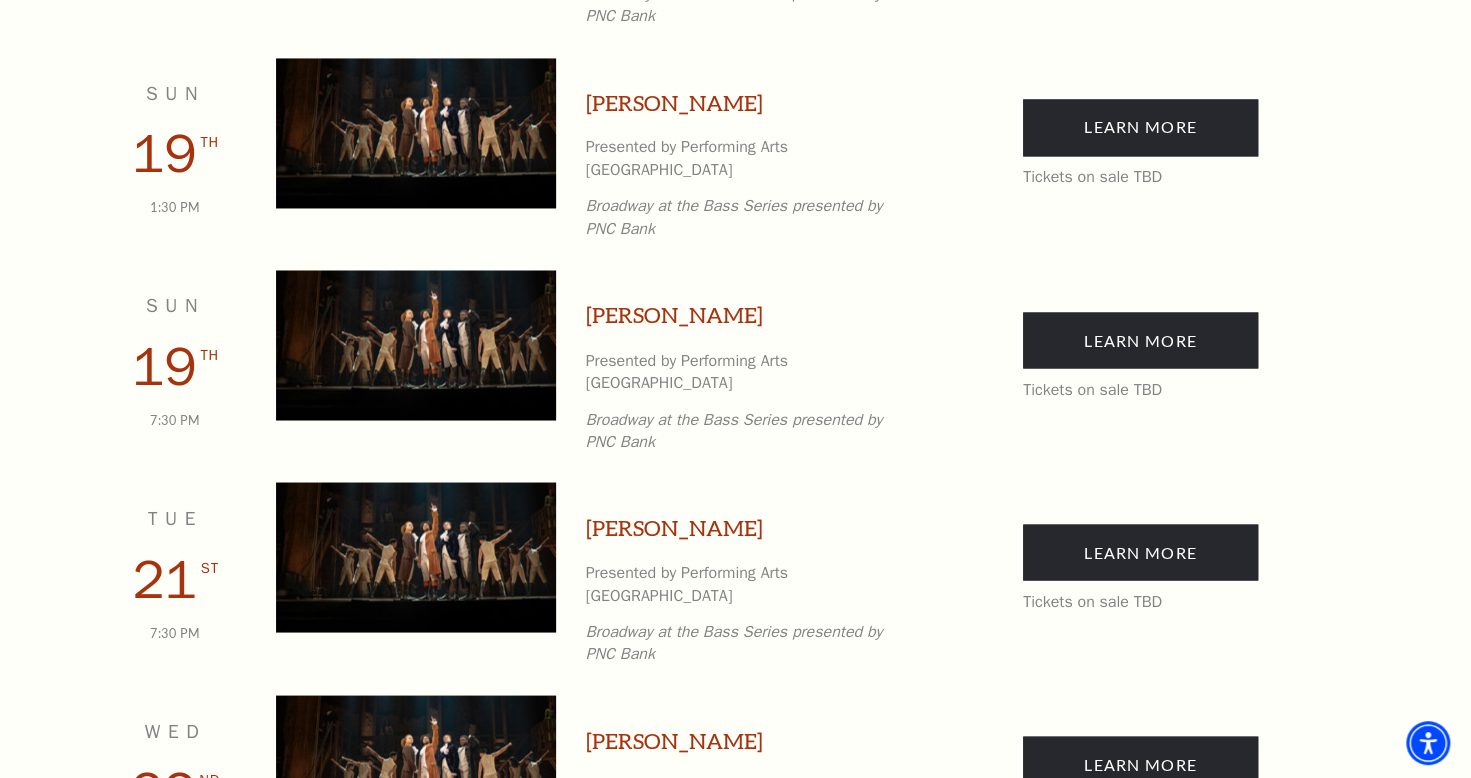scroll, scrollTop: 1900, scrollLeft: 0, axis: vertical 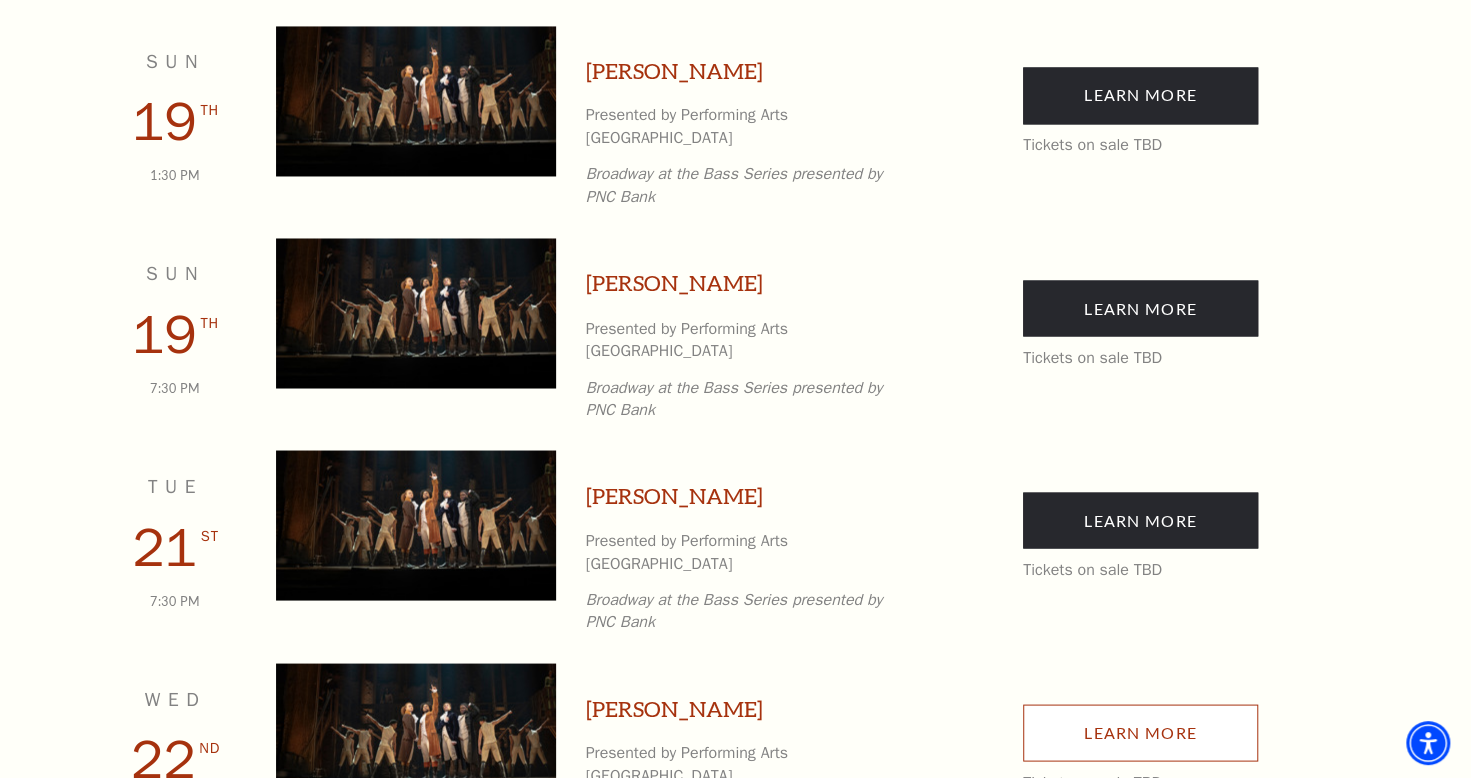 click on "Learn More" at bounding box center [1140, 732] 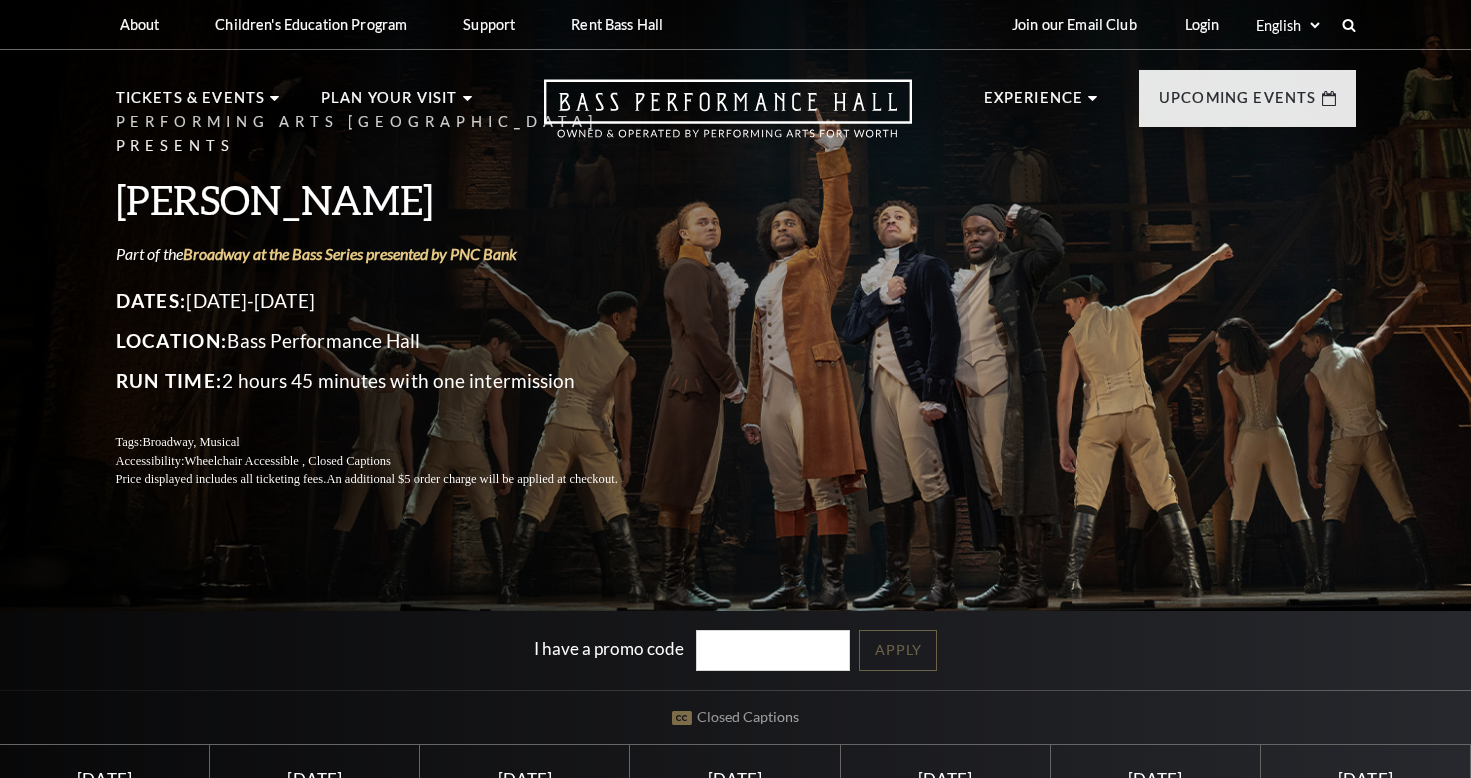scroll, scrollTop: 0, scrollLeft: 0, axis: both 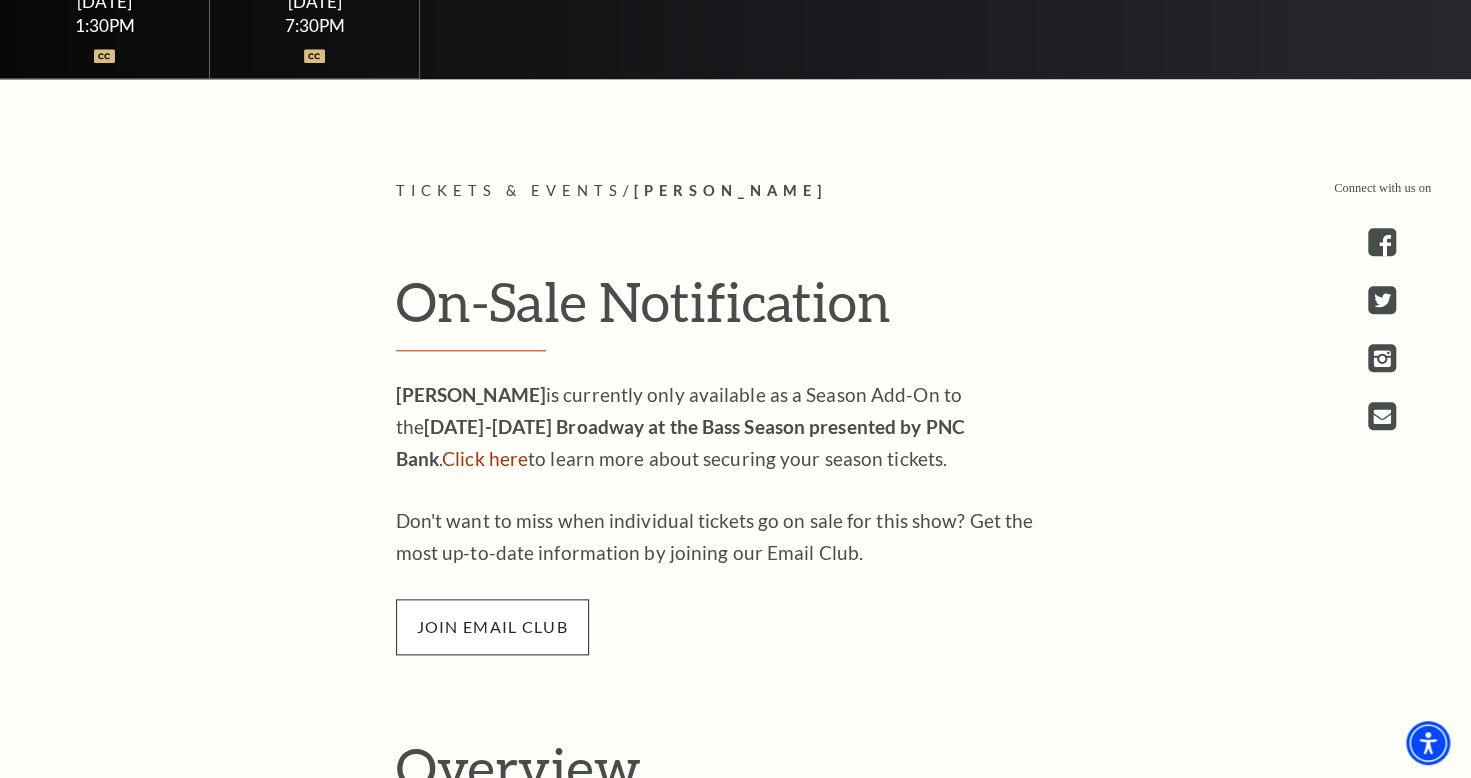 click on "join email club" at bounding box center (492, 627) 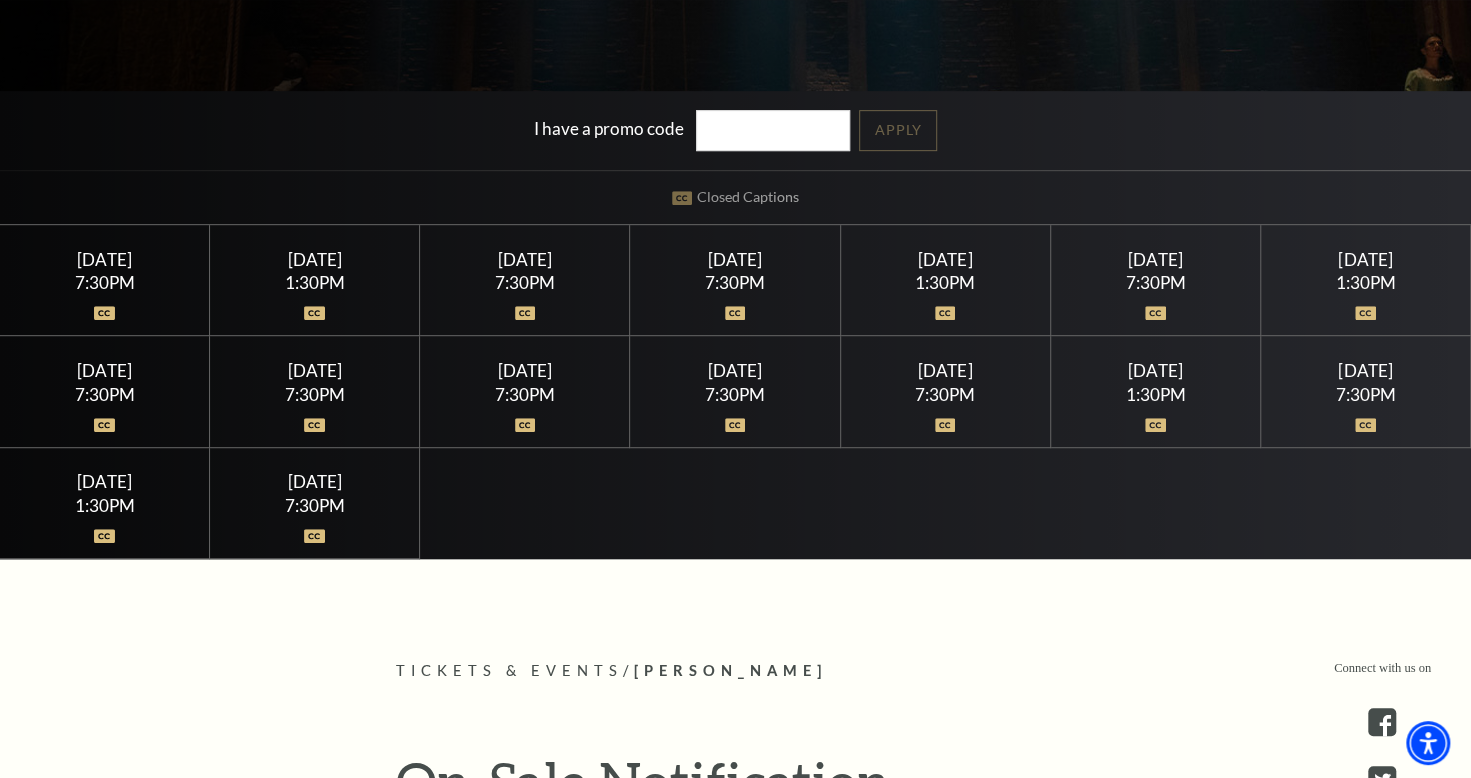 scroll, scrollTop: 500, scrollLeft: 0, axis: vertical 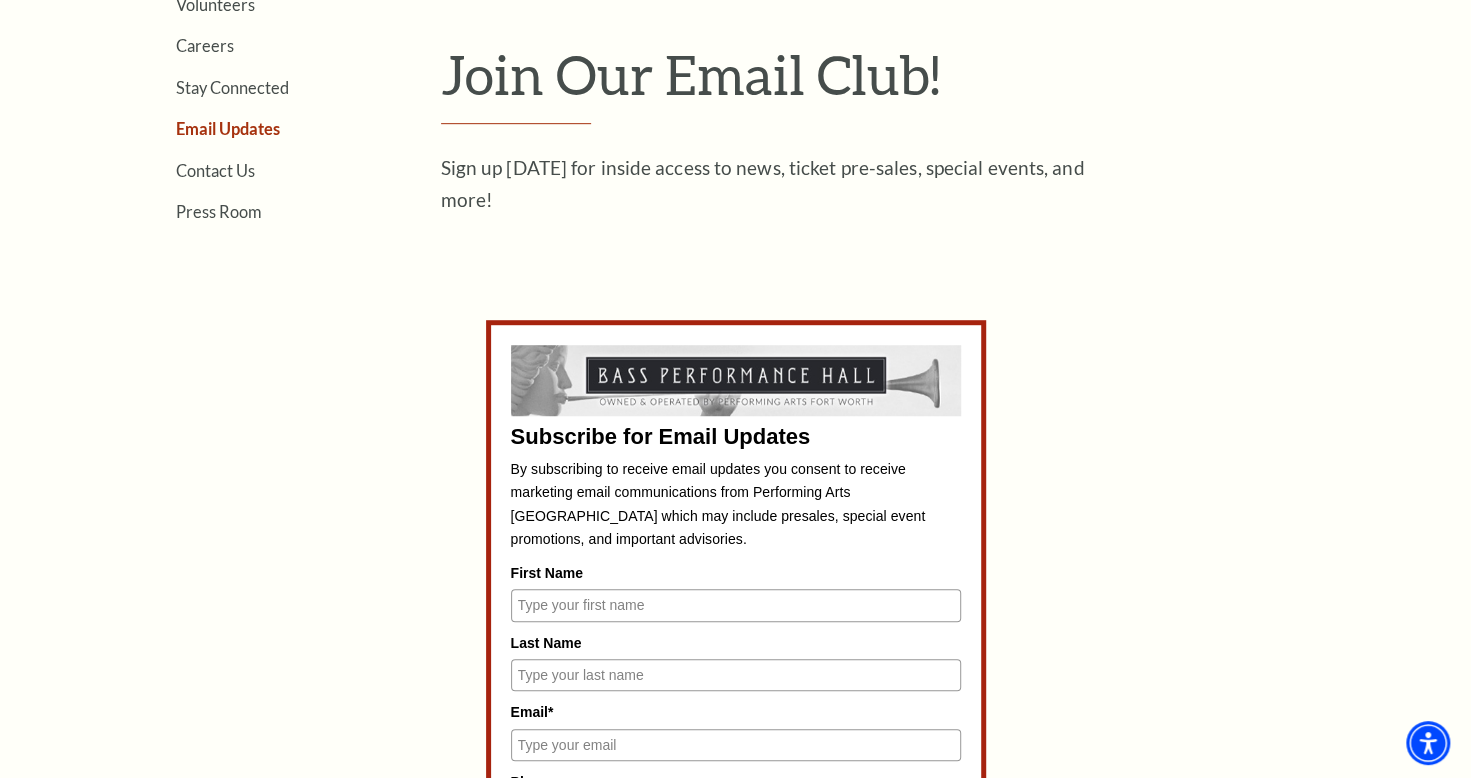 click on "First Name" at bounding box center [736, 605] 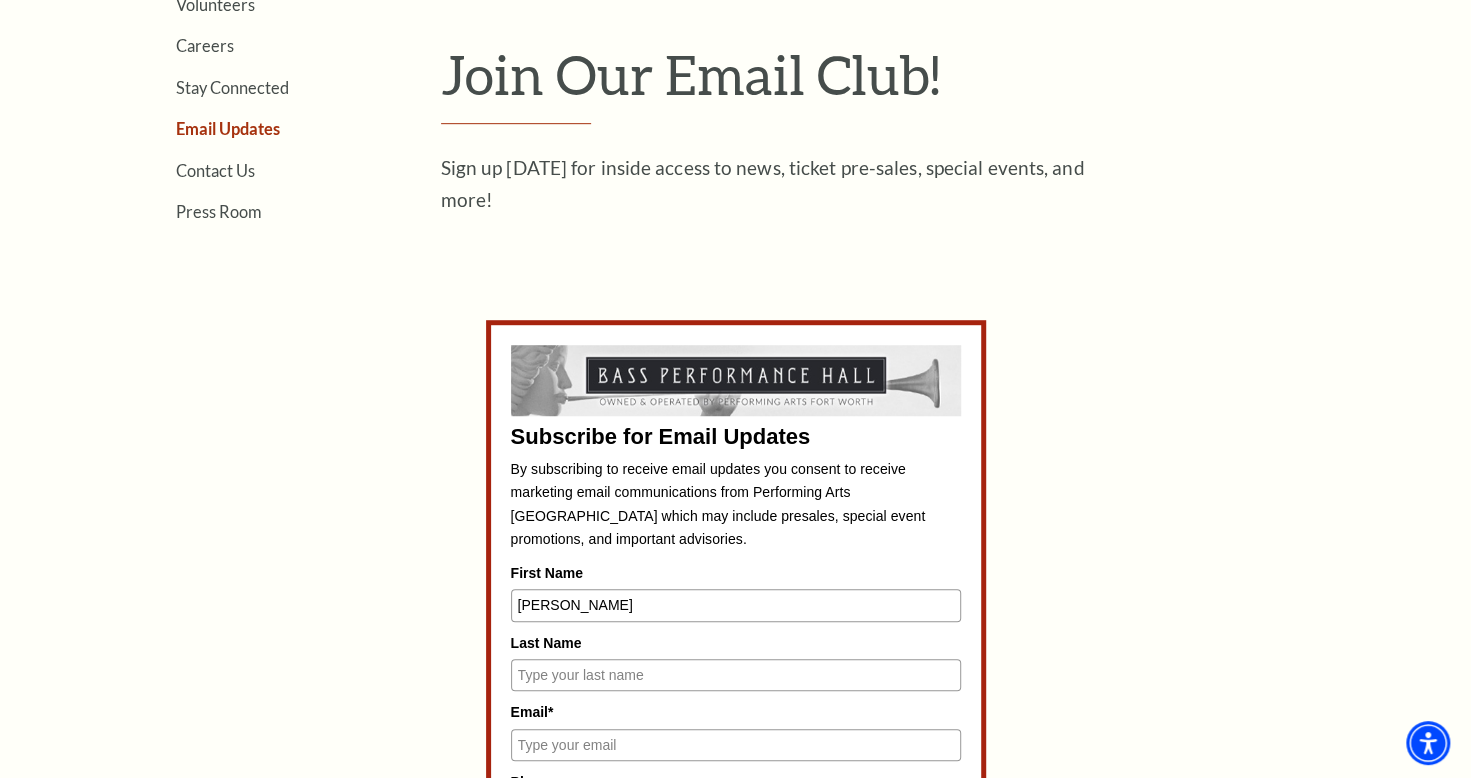 type on "[PERSON_NAME]" 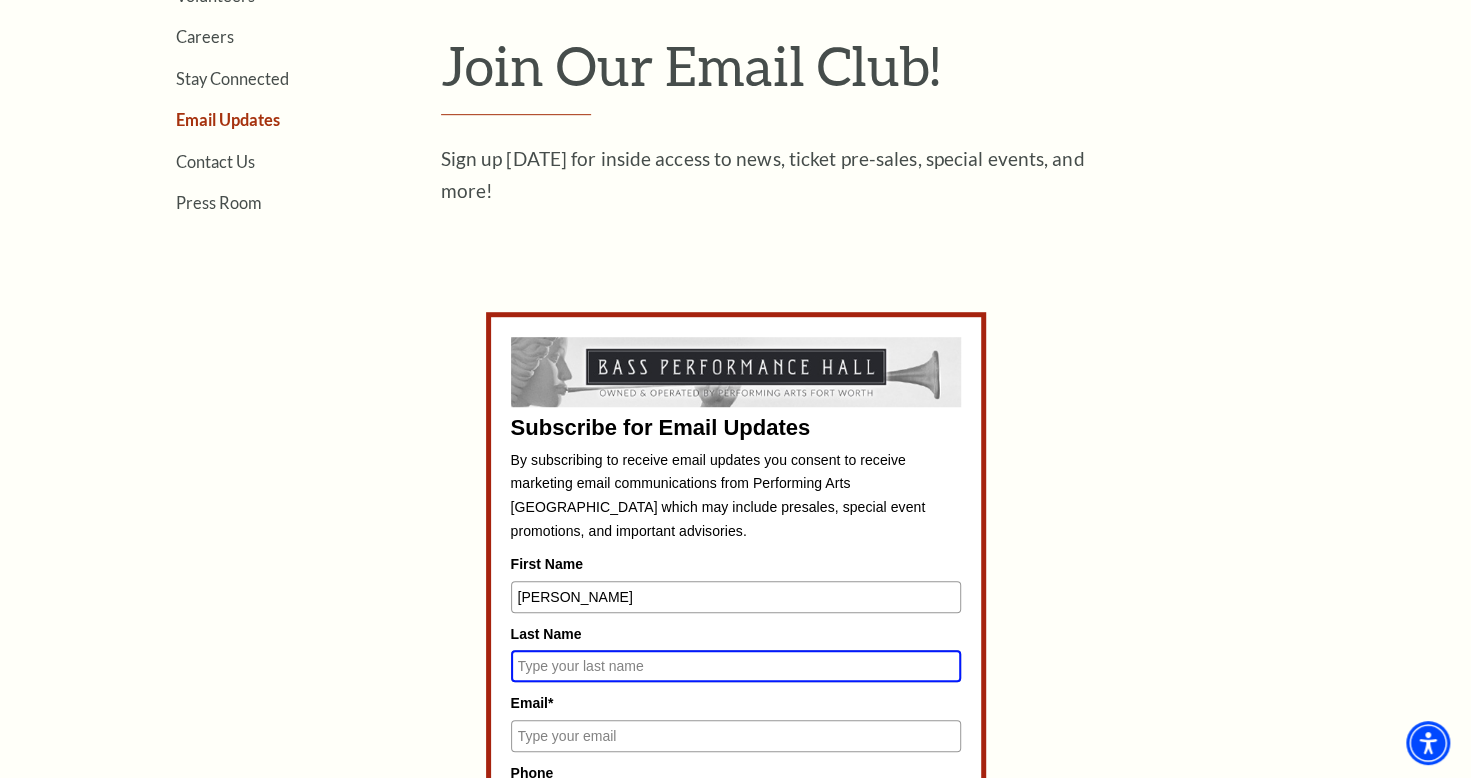 scroll, scrollTop: 592, scrollLeft: 0, axis: vertical 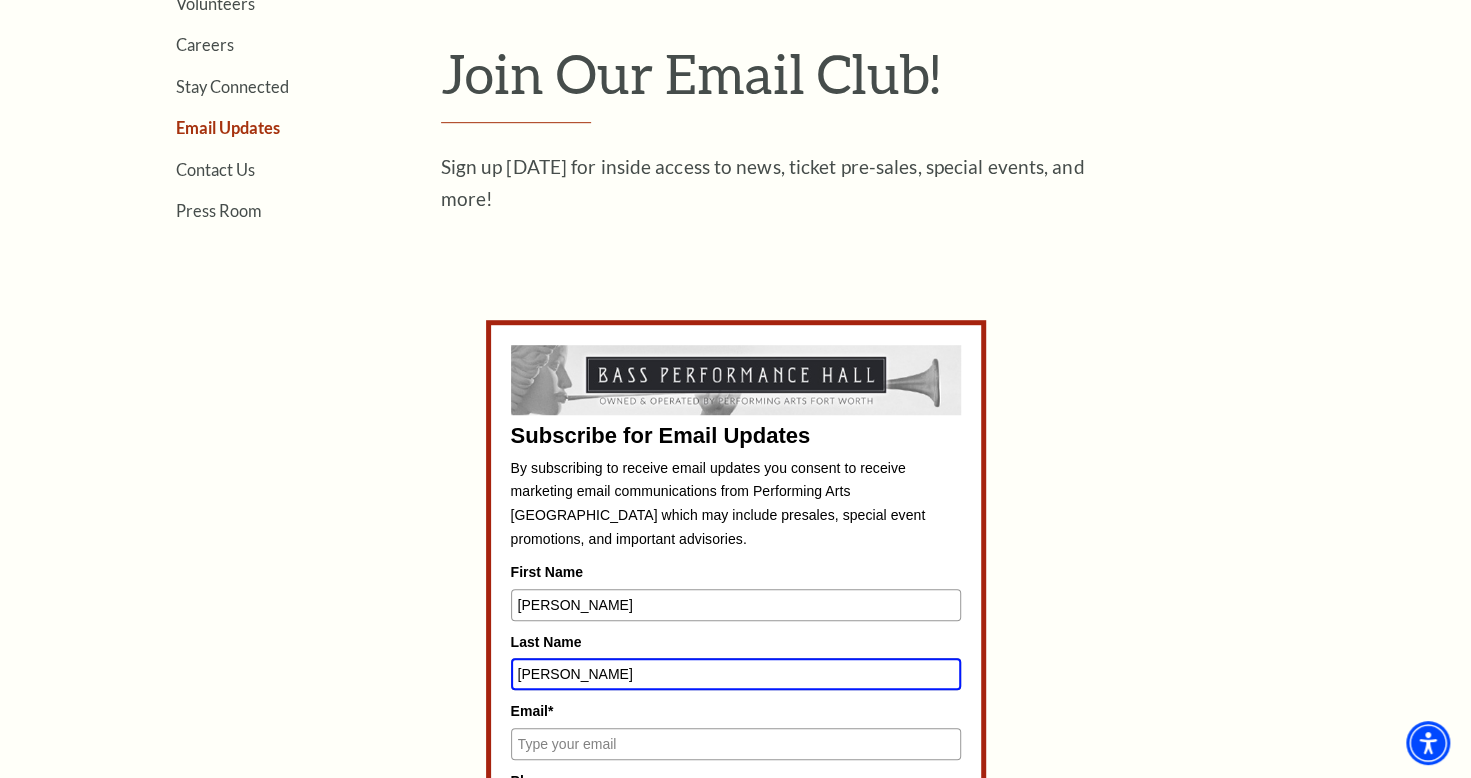 type on "[PERSON_NAME]" 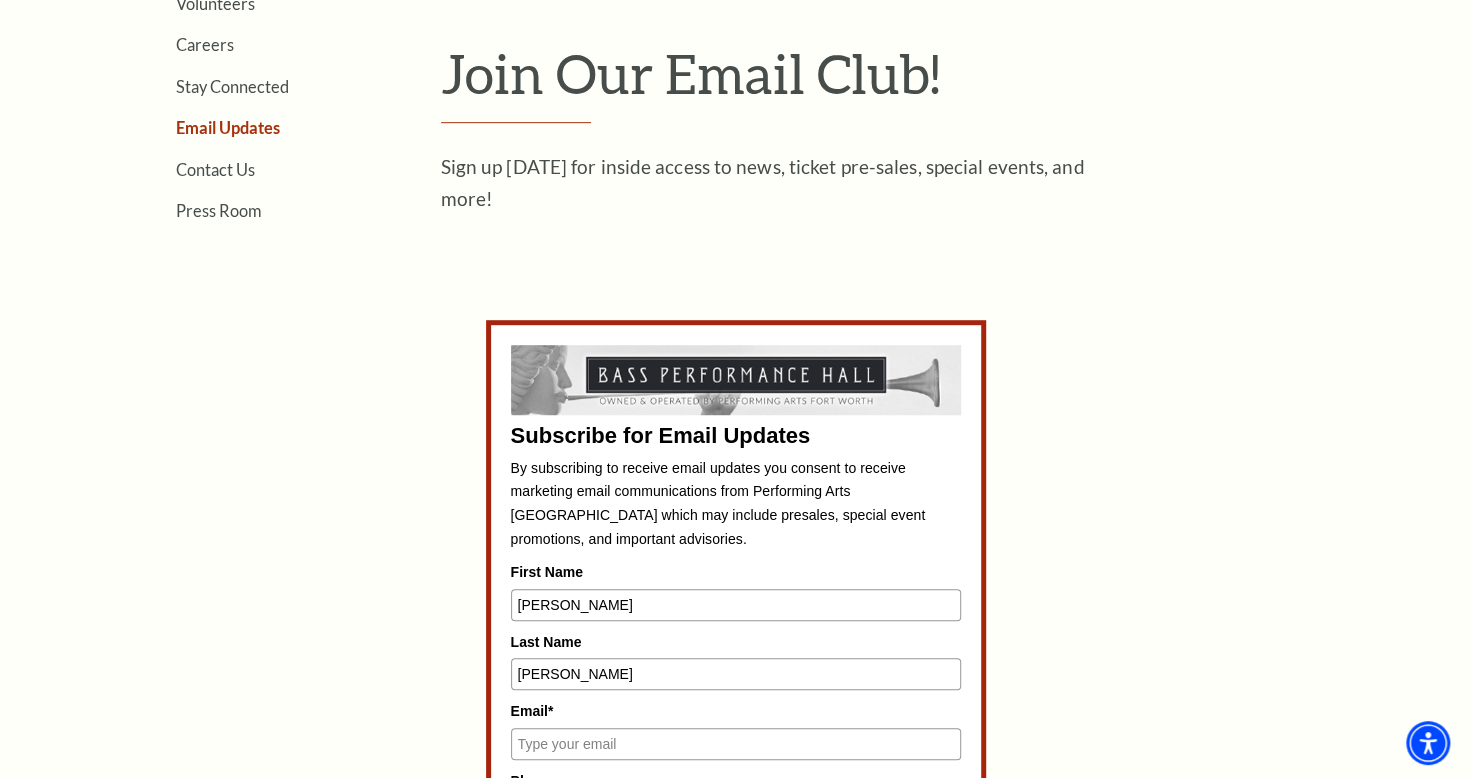 click on "Email*" at bounding box center (736, 744) 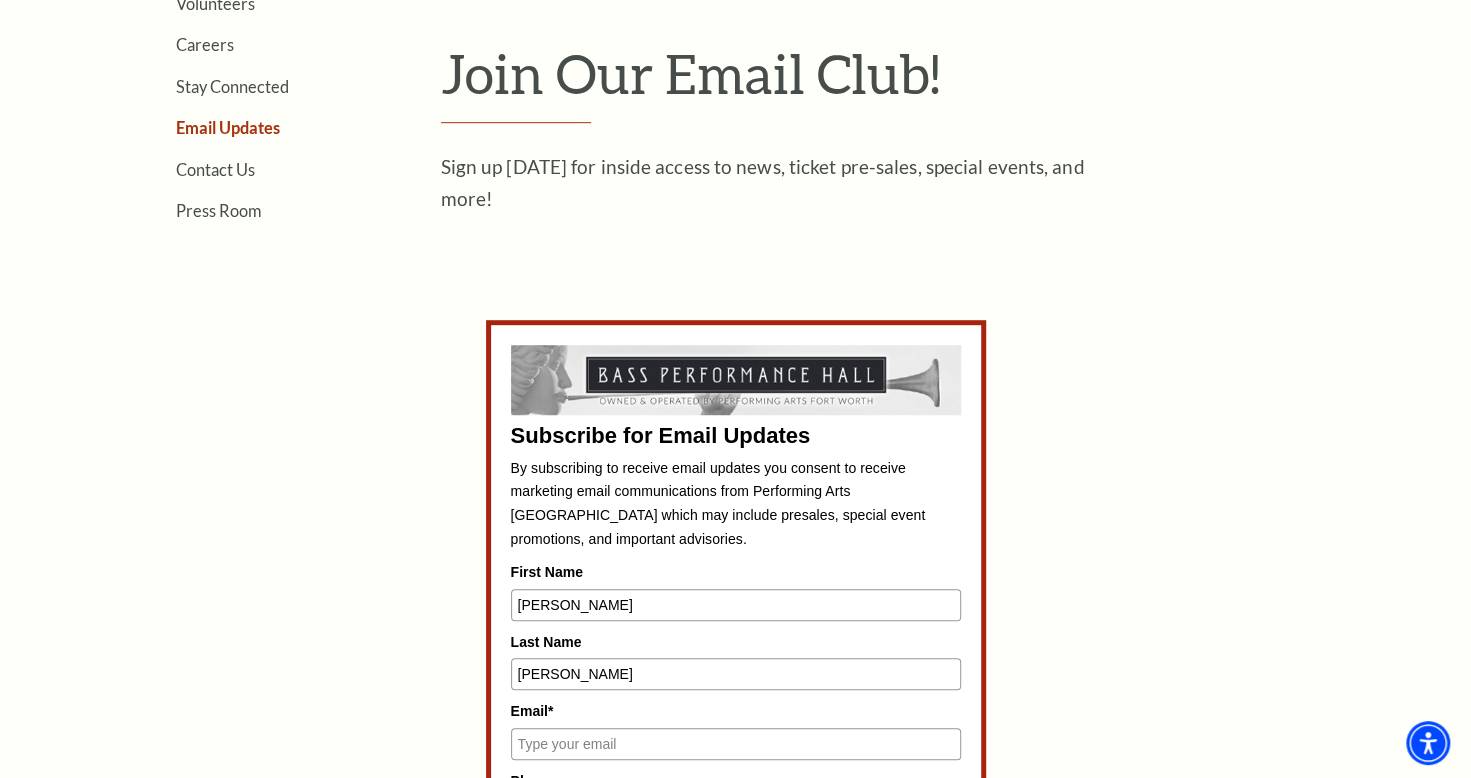 type on "[EMAIL_ADDRESS][DOMAIN_NAME]" 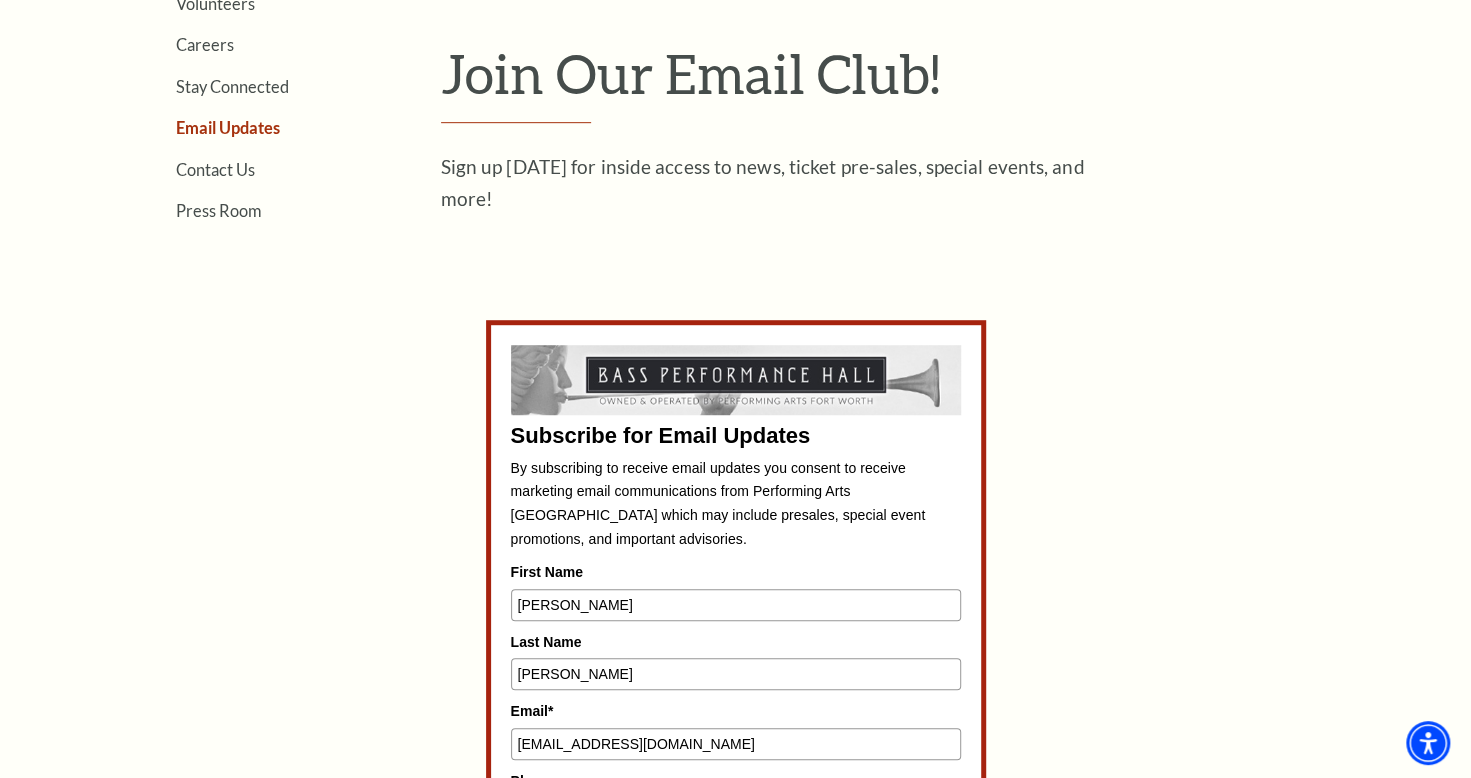 type on "2143929973" 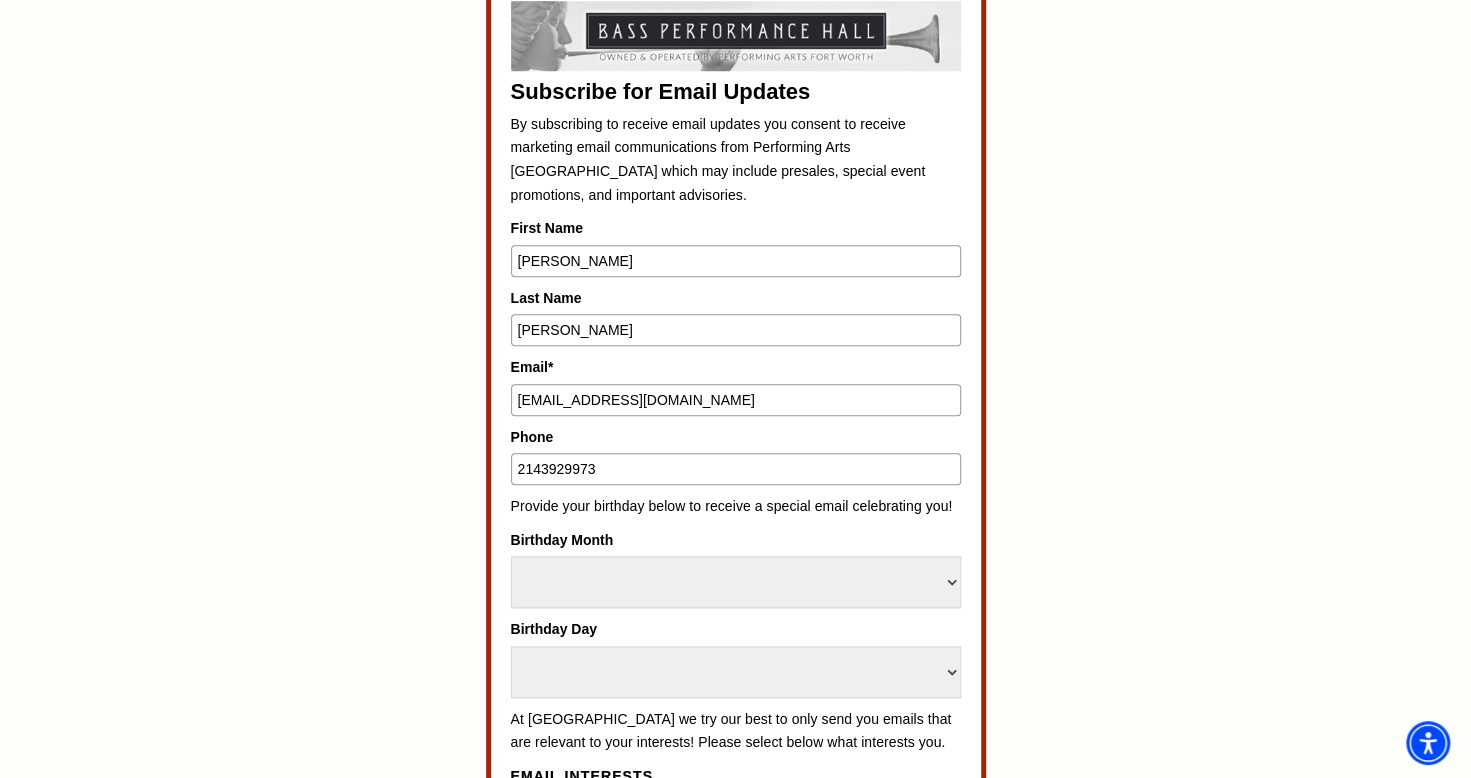 scroll, scrollTop: 992, scrollLeft: 0, axis: vertical 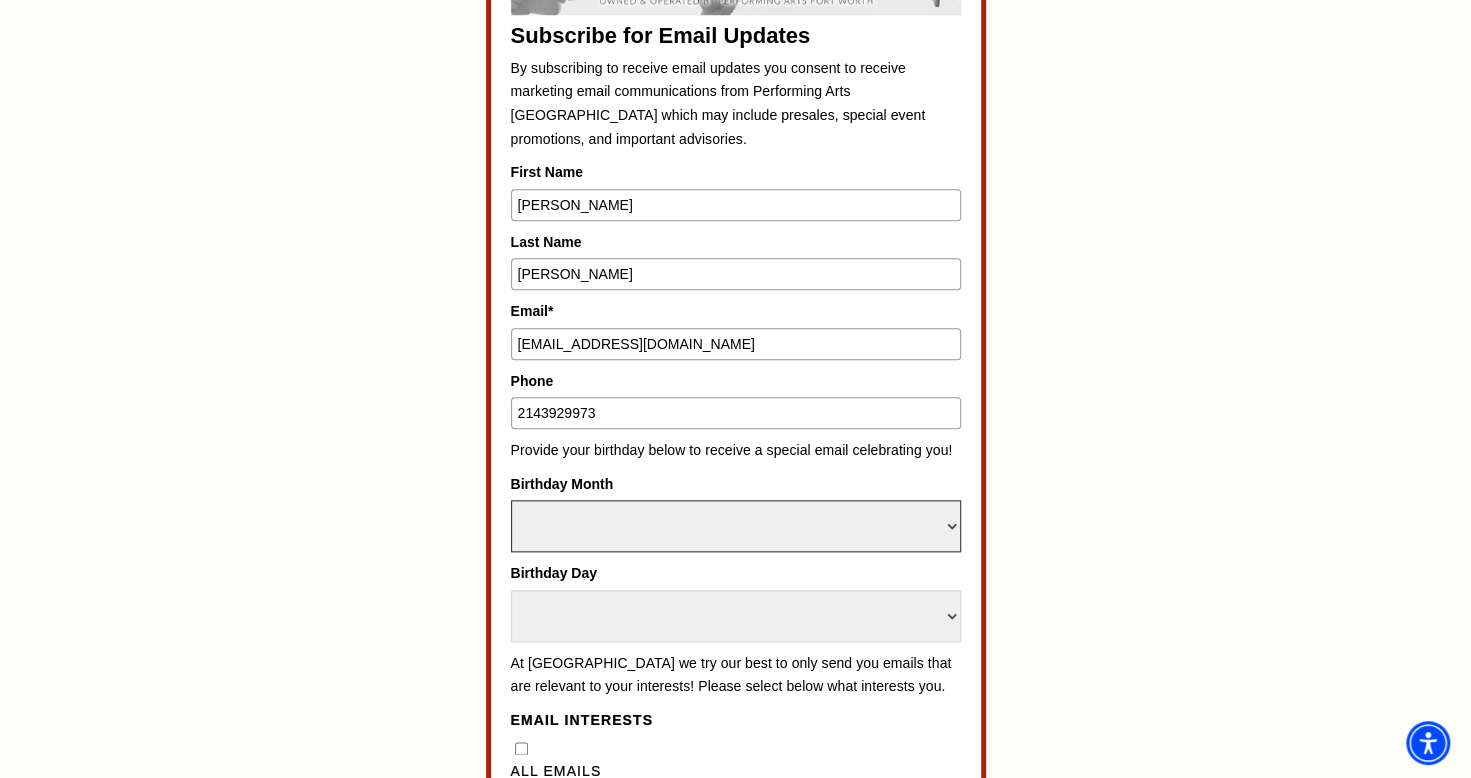 click on "Select Month
January
February
March
April
May
June
July
August
September
October
November
December" at bounding box center [736, 526] 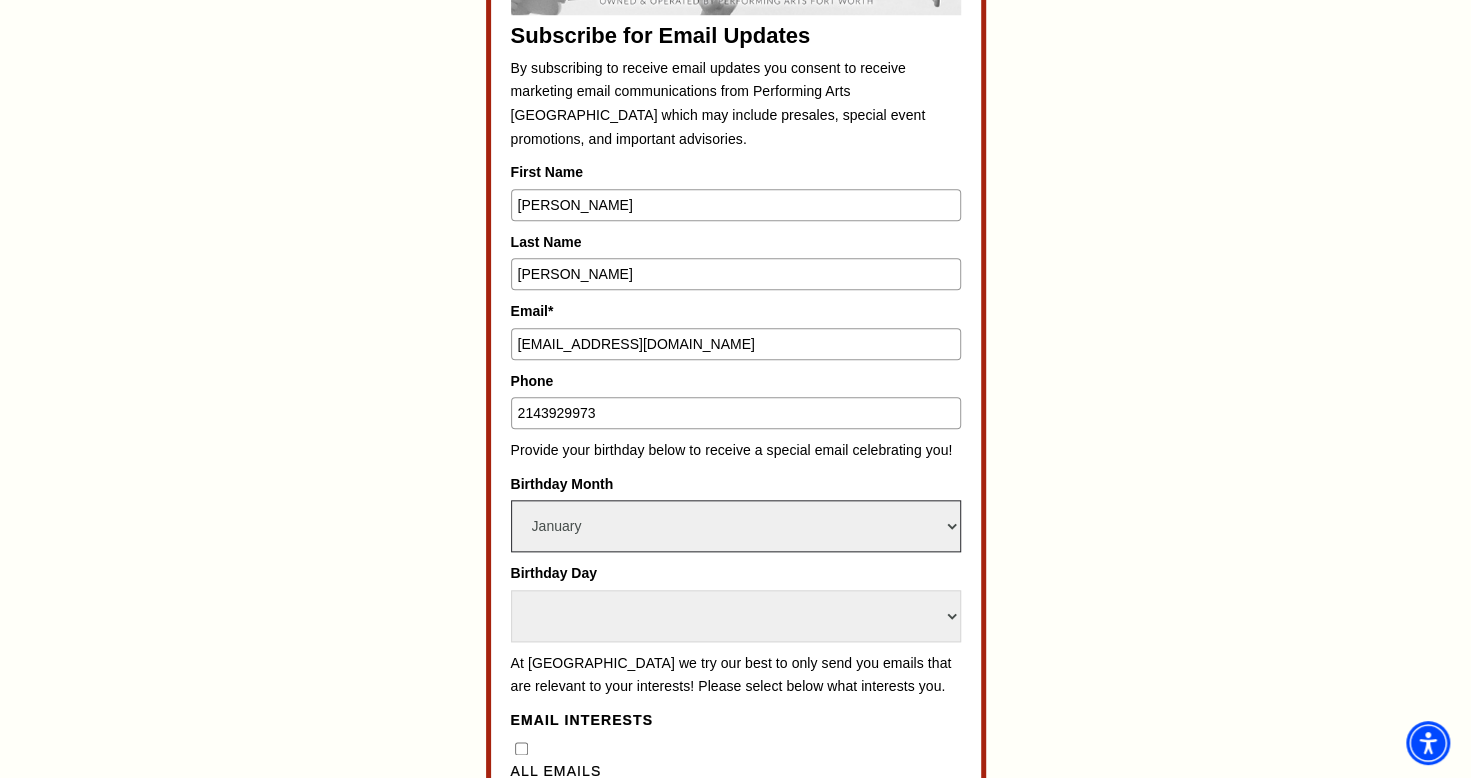 click on "Select Month
January
February
March
April
May
June
July
August
September
October
November
December" at bounding box center [736, 526] 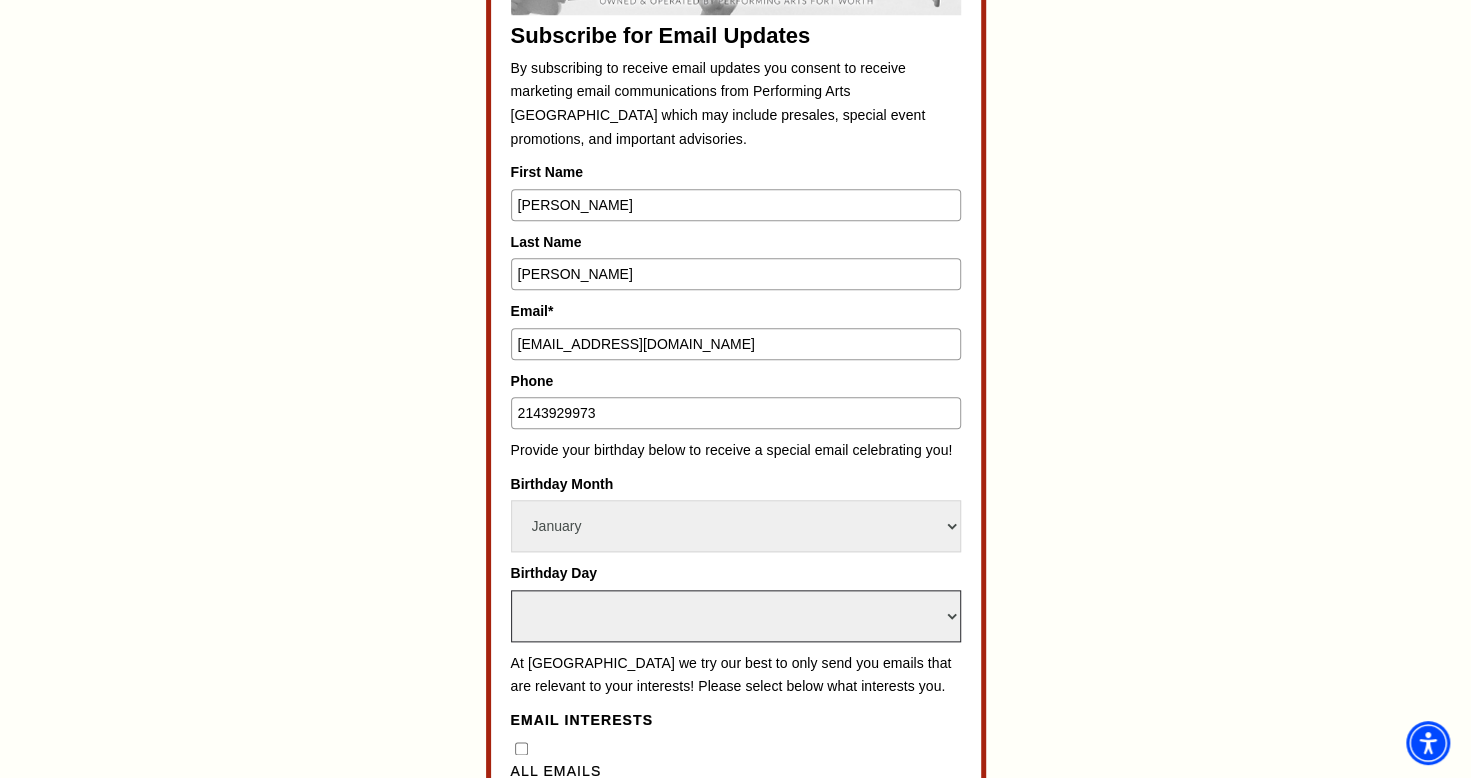 click on "Select Day
1
2
3
4
5
6
7
8
9
10
11
12
13
14
15
16
17
18
19
20
21
22
23
24
25
26
27
28
29
30
31" at bounding box center (736, 616) 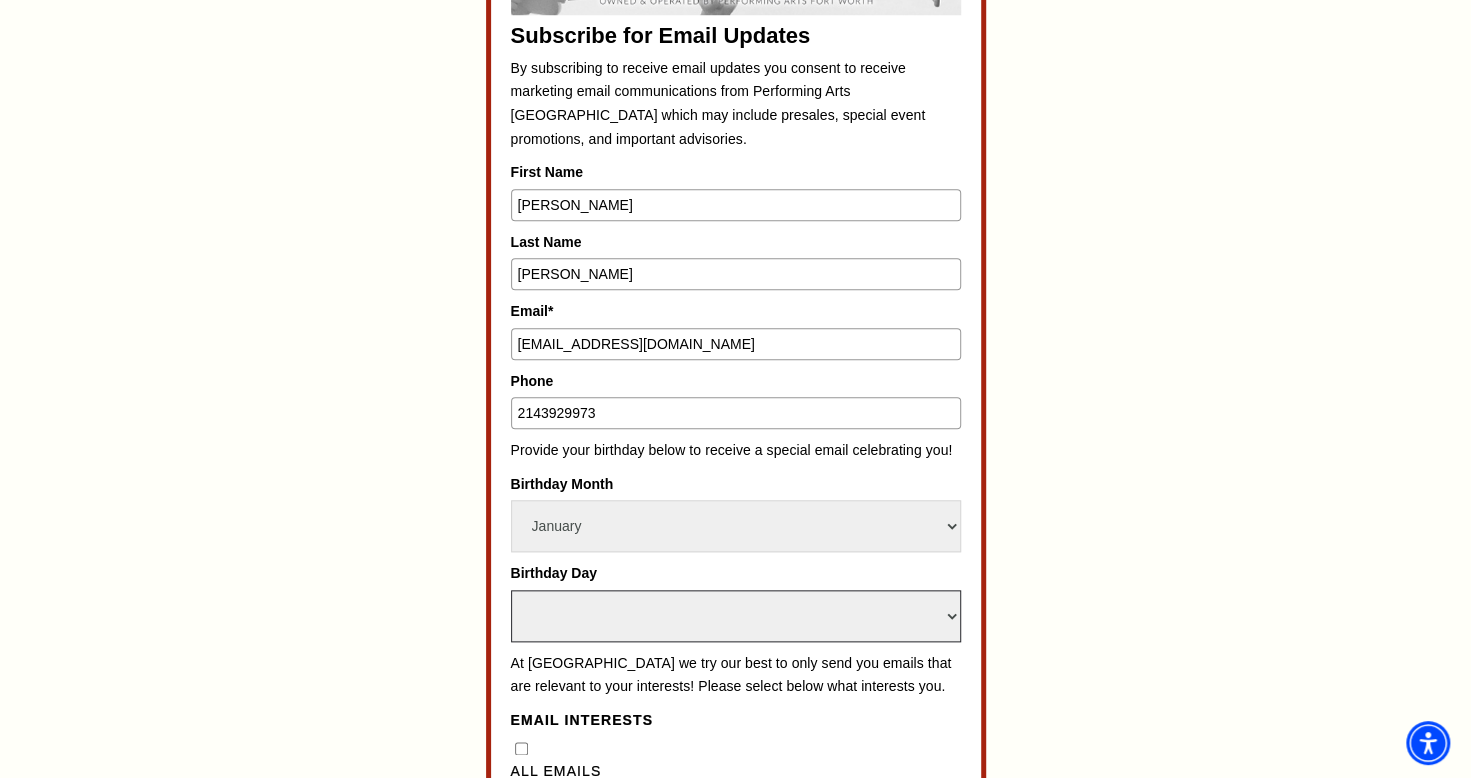 select on "14" 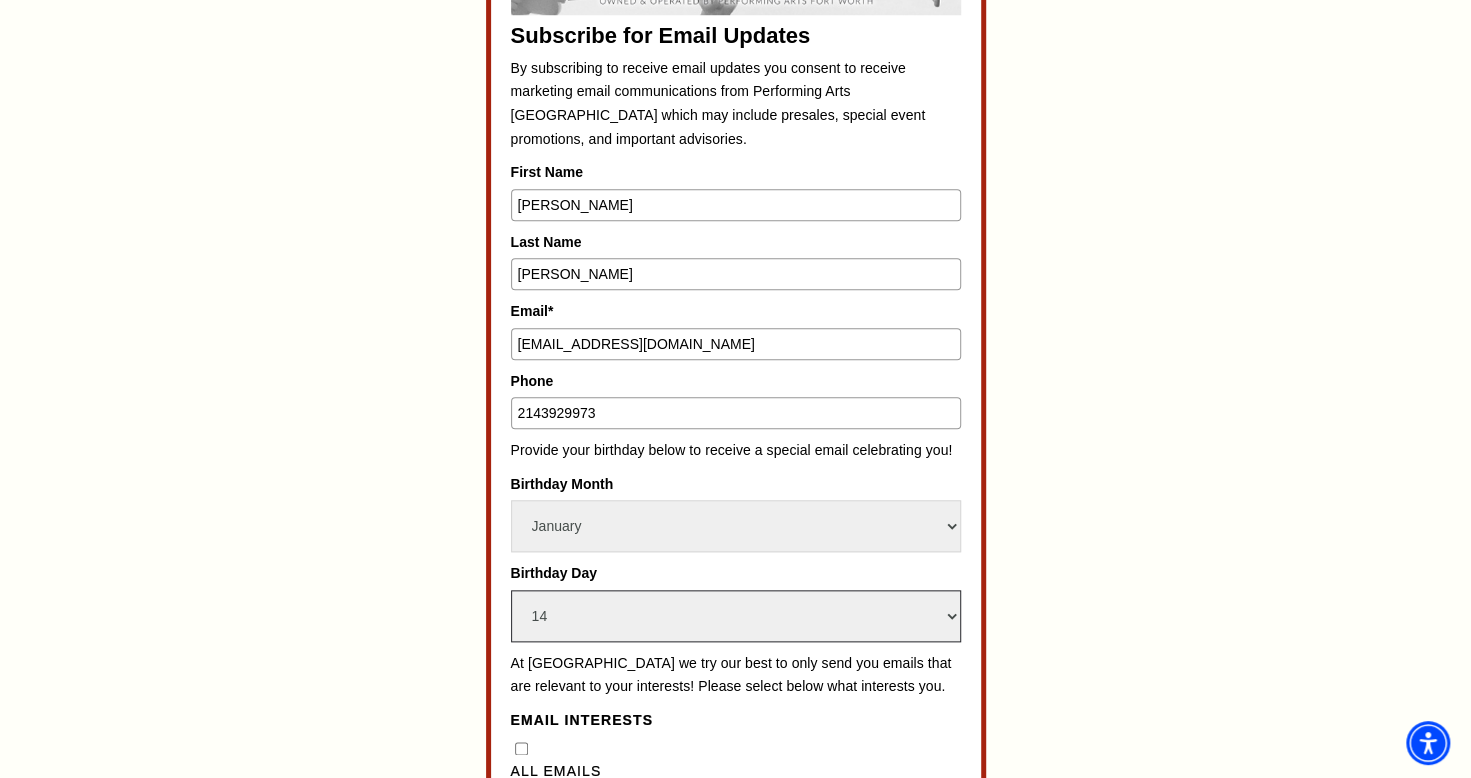 click on "Select Day
1
2
3
4
5
6
7
8
9
10
11
12
13
14
15
16
17
18
19
20
21
22
23
24
25
26
27
28
29
30
31" at bounding box center [736, 616] 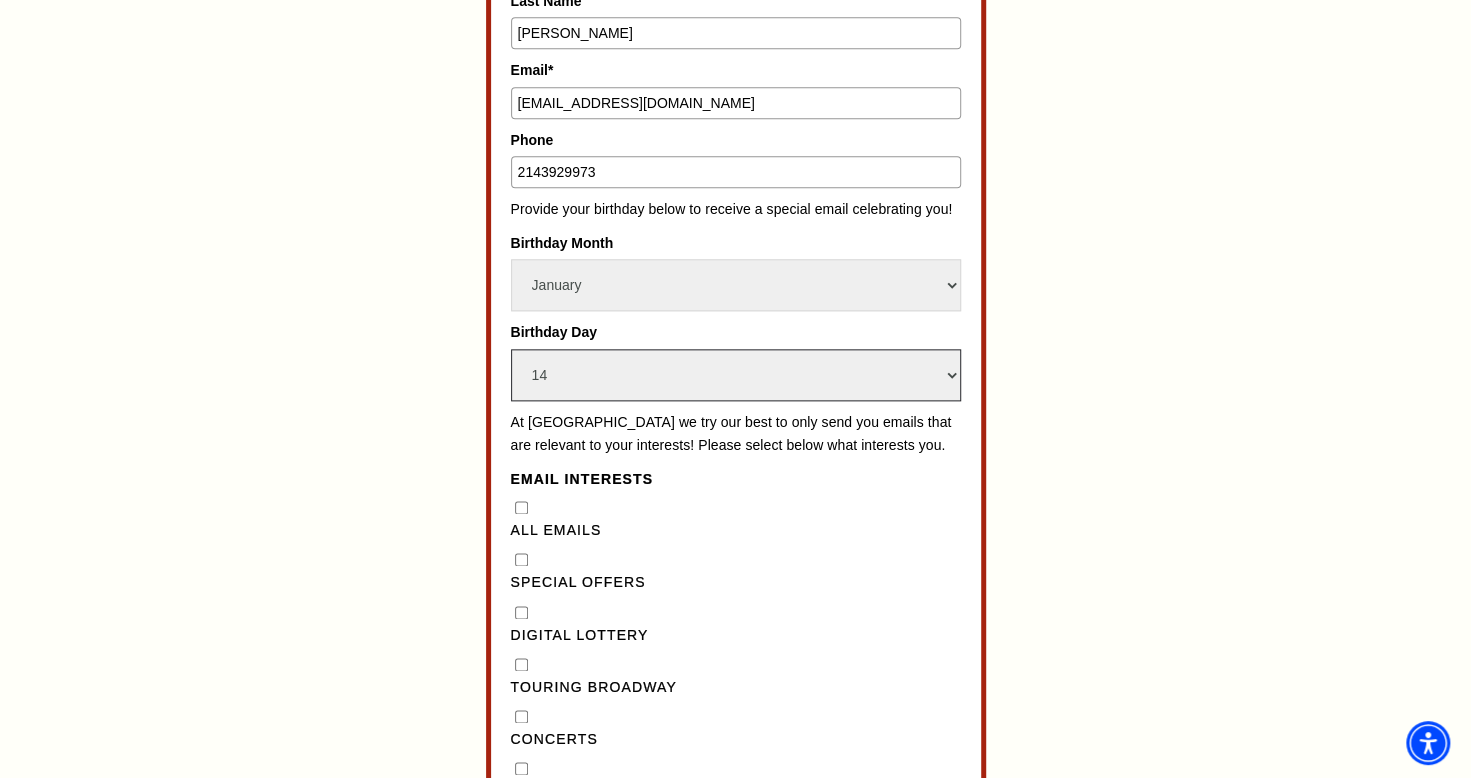scroll, scrollTop: 1292, scrollLeft: 0, axis: vertical 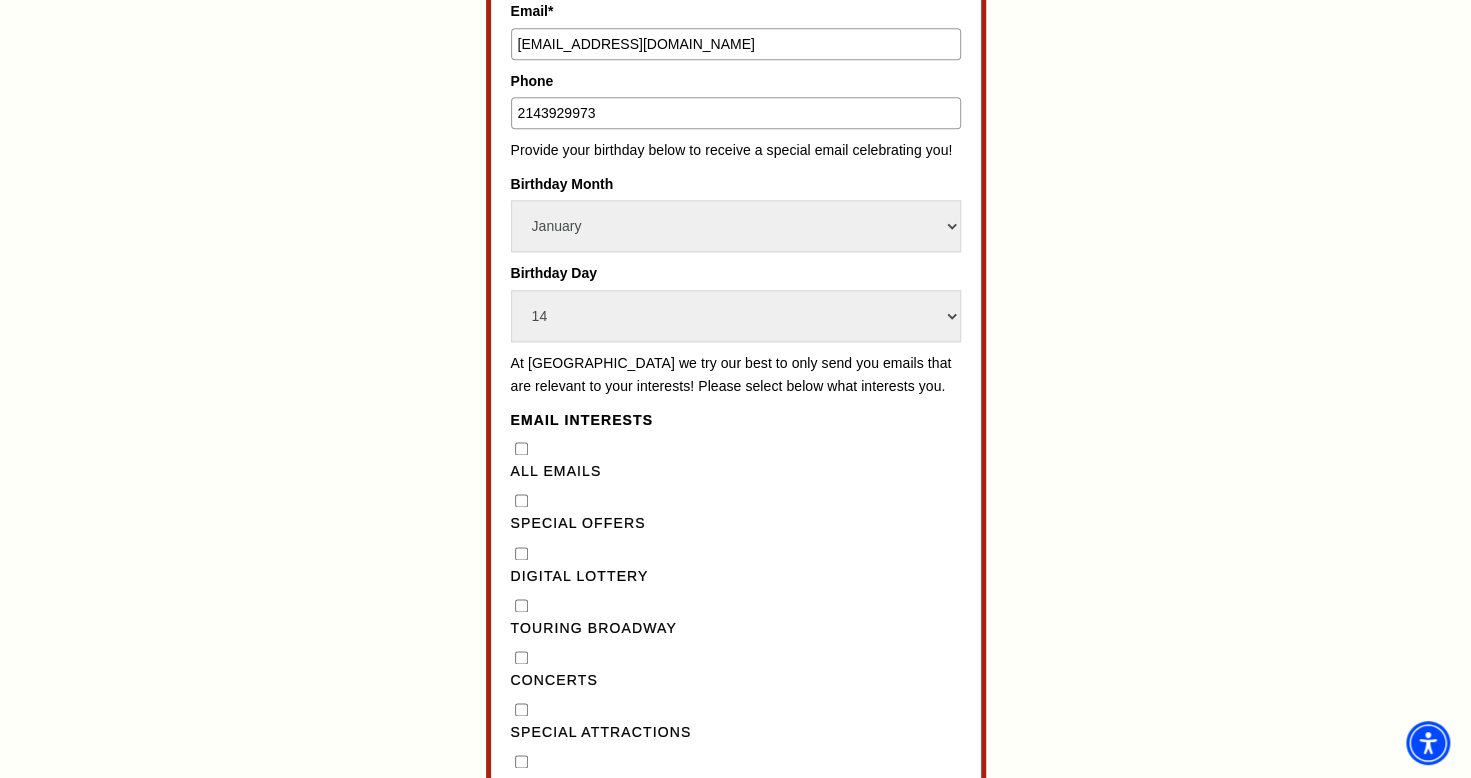 click on "All Emails" at bounding box center [521, 448] 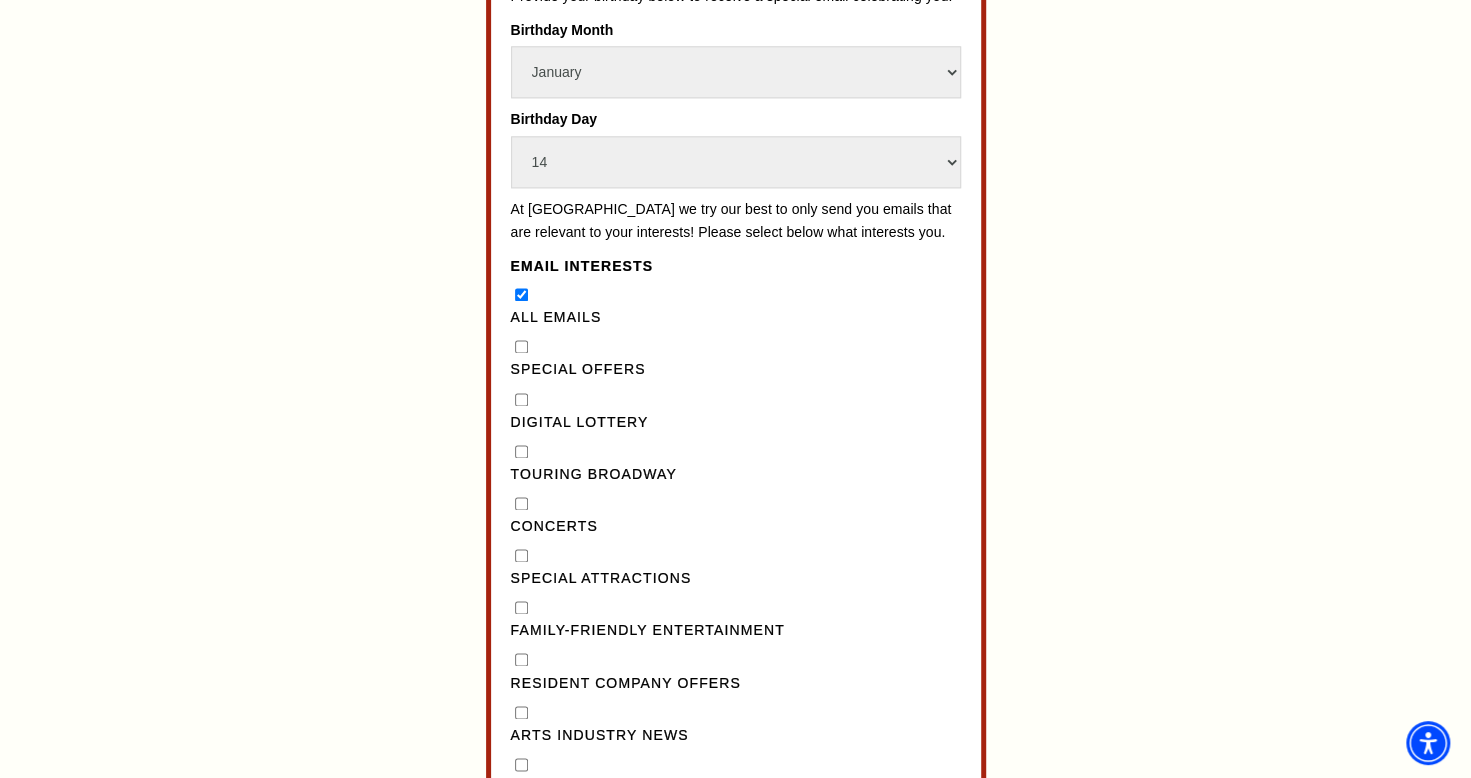 scroll, scrollTop: 1492, scrollLeft: 0, axis: vertical 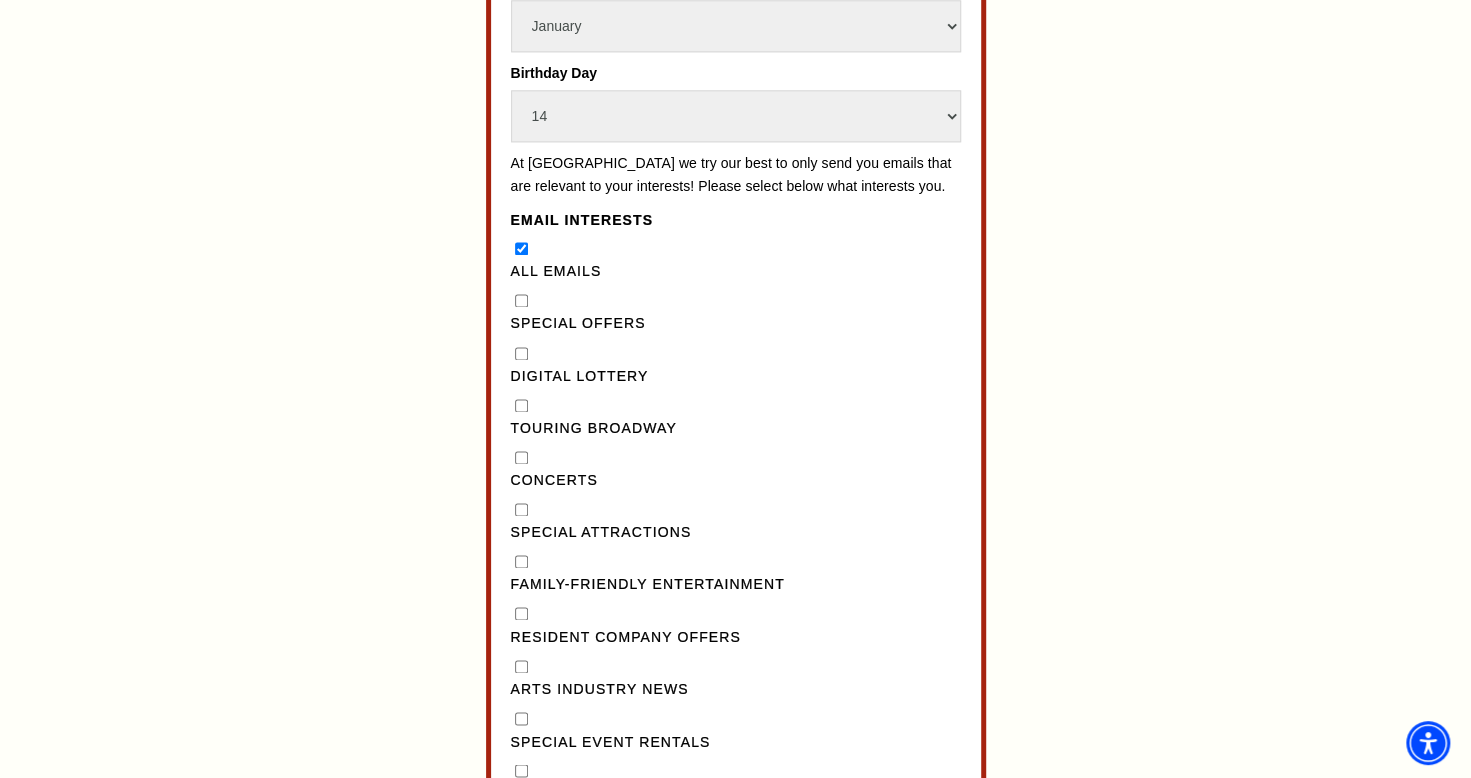 click on "Concerts" at bounding box center [521, 457] 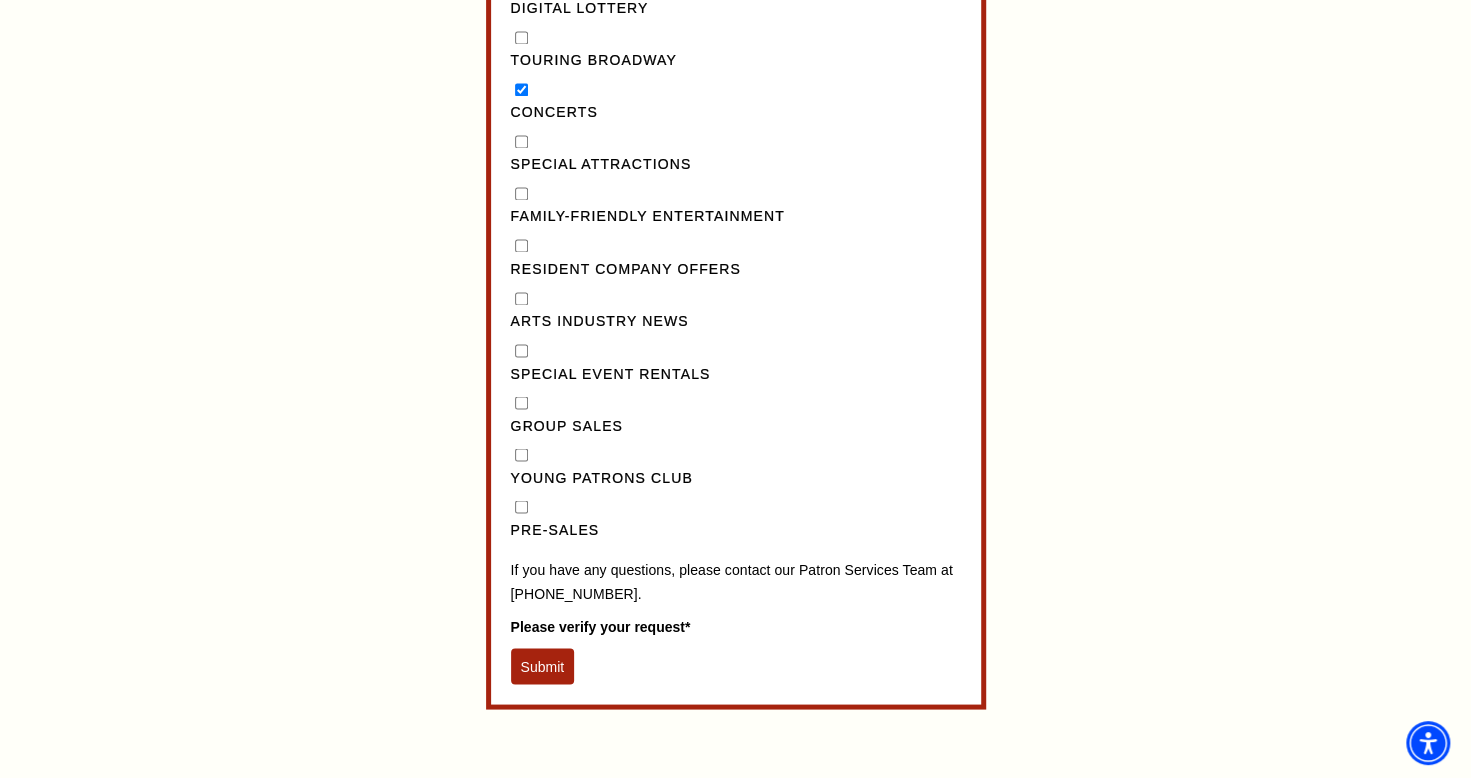 scroll, scrollTop: 1892, scrollLeft: 0, axis: vertical 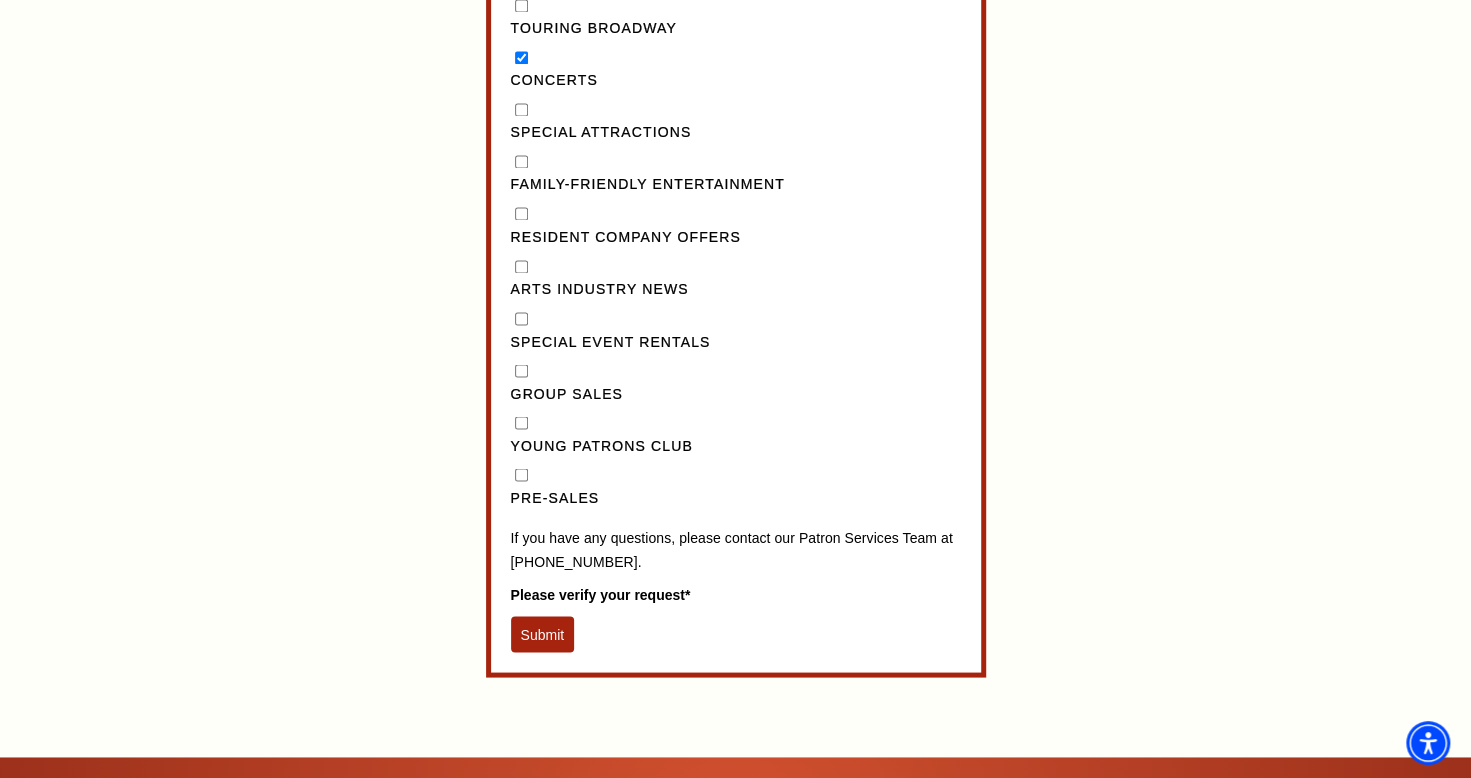 click on "Submit" at bounding box center (543, 634) 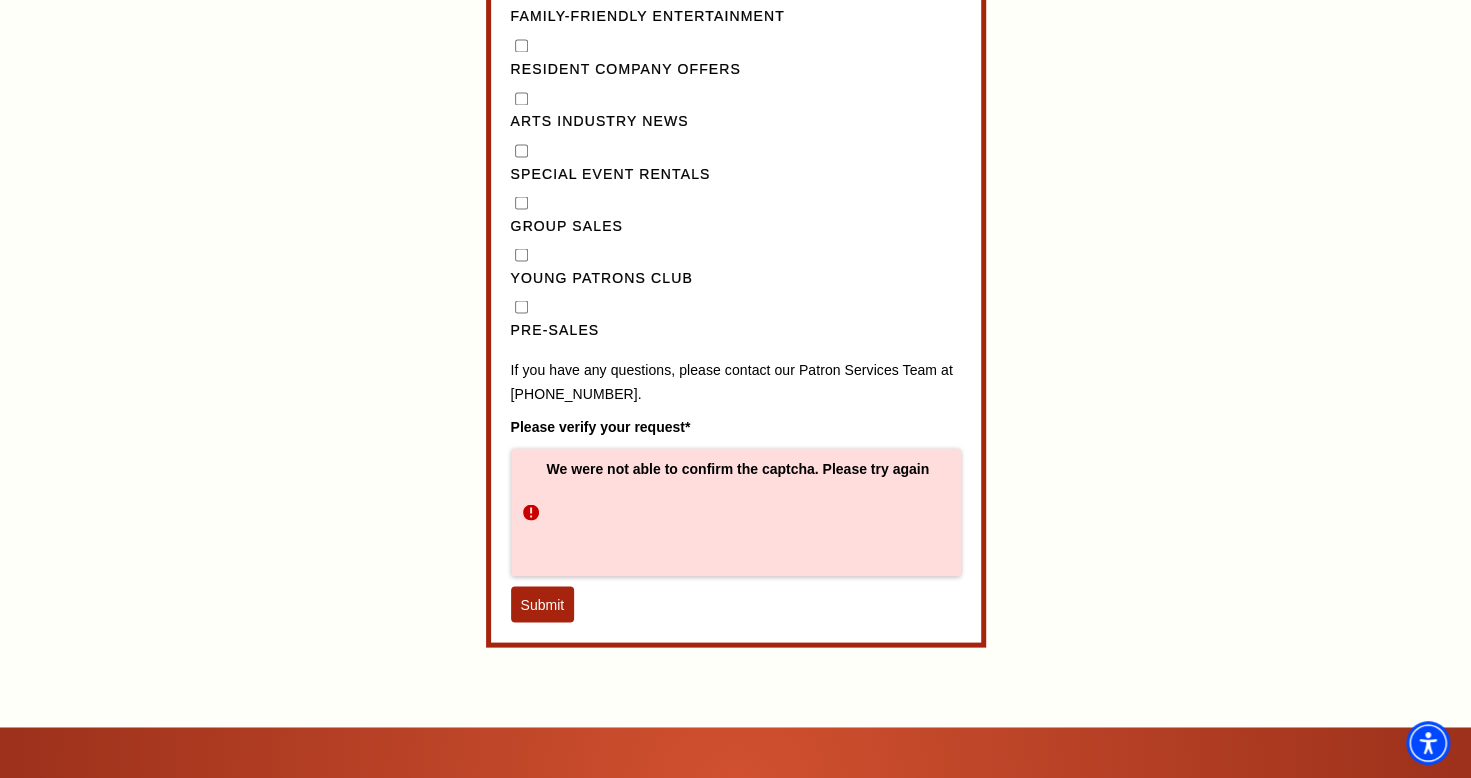 scroll, scrollTop: 2092, scrollLeft: 0, axis: vertical 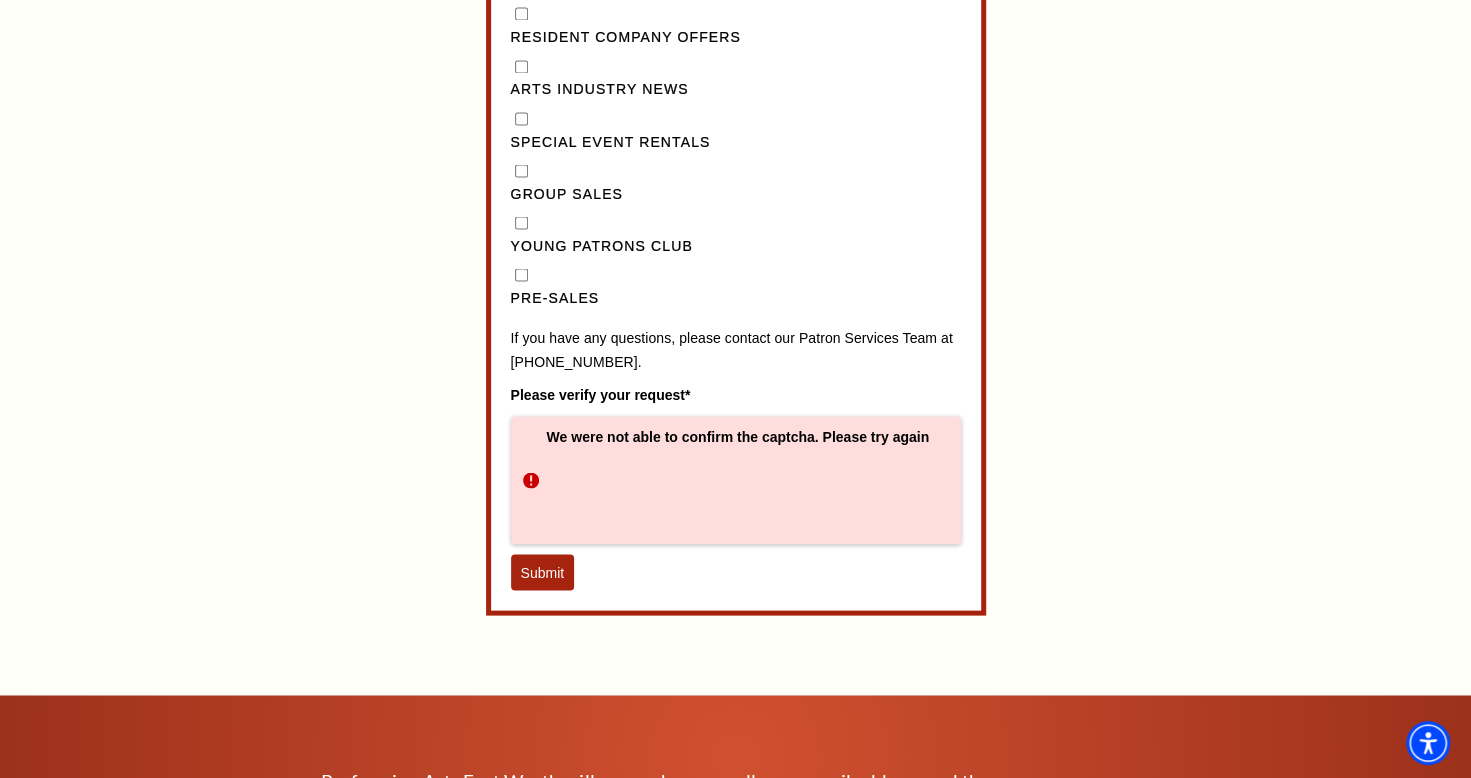 click on "Submit" at bounding box center [543, 572] 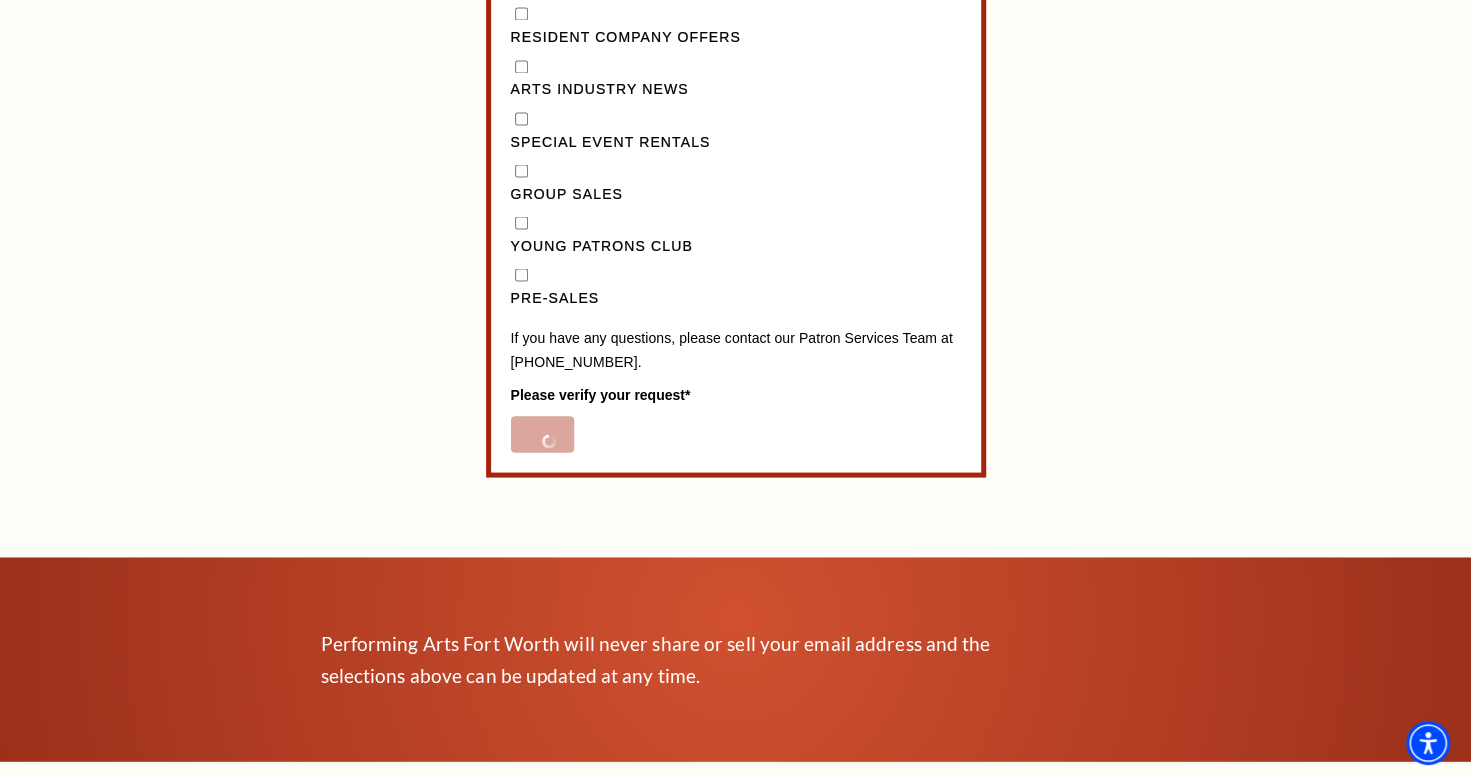 scroll, scrollTop: 1070, scrollLeft: 0, axis: vertical 